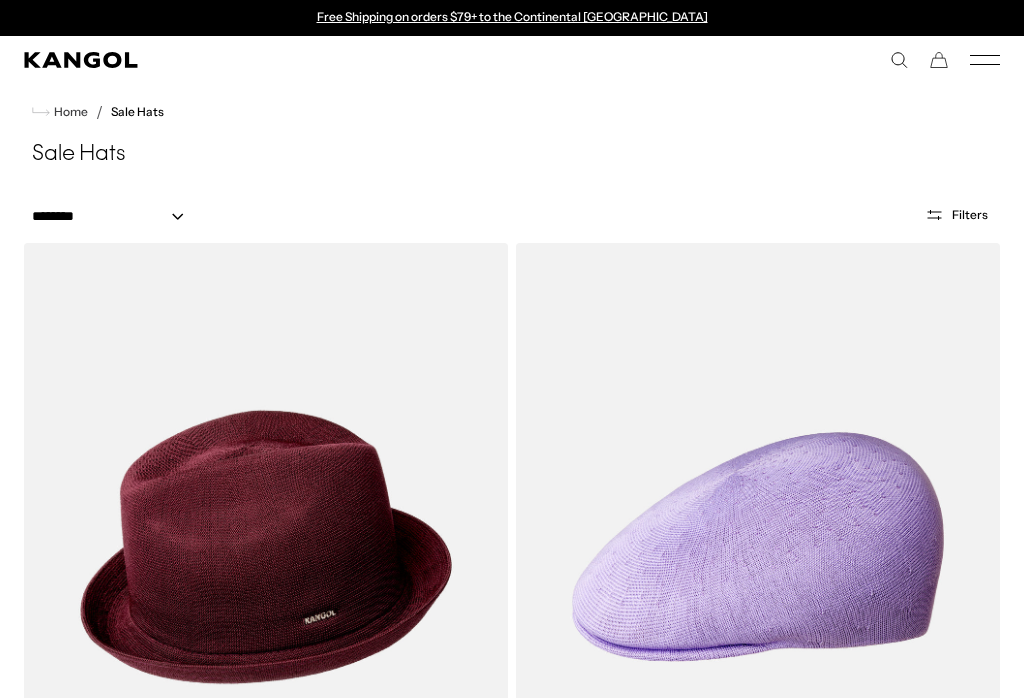 scroll, scrollTop: 0, scrollLeft: 0, axis: both 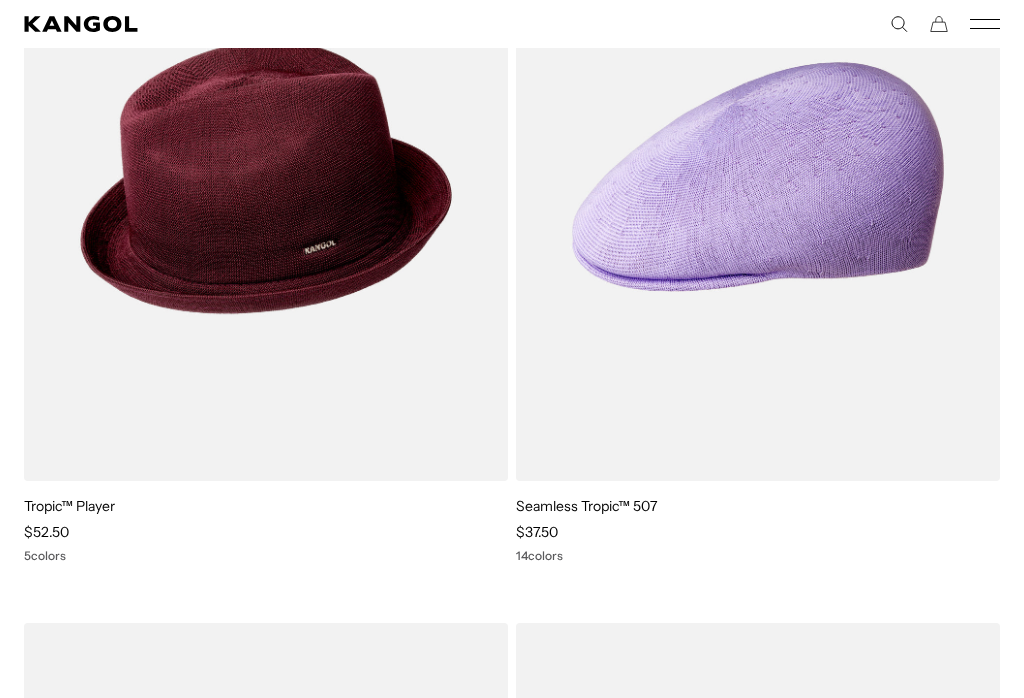 click at bounding box center (0, 0) 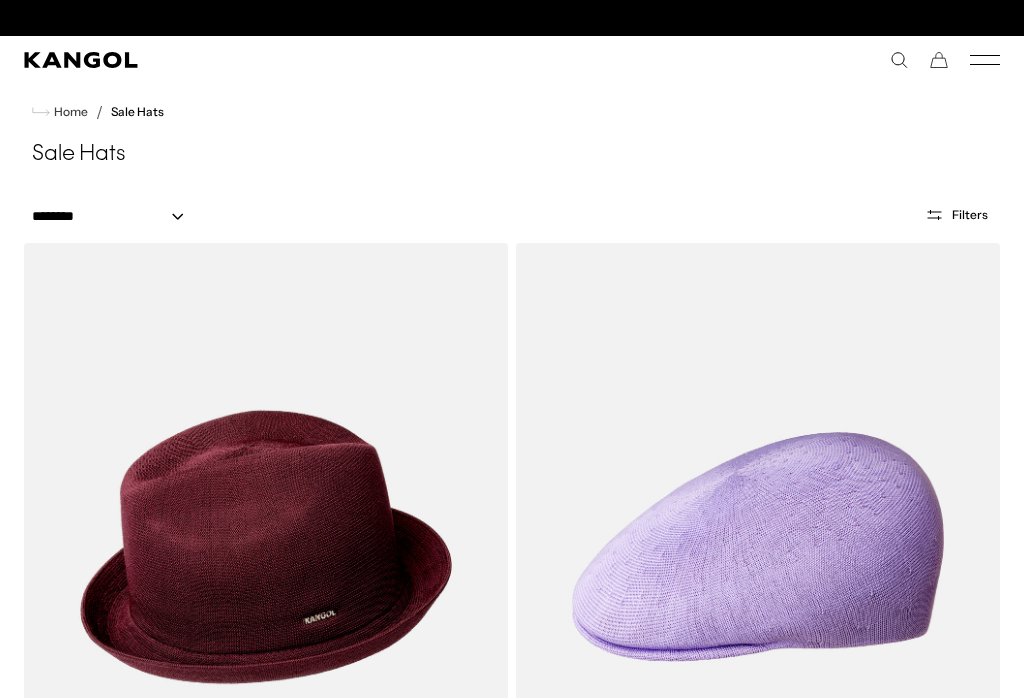scroll, scrollTop: 0, scrollLeft: 412, axis: horizontal 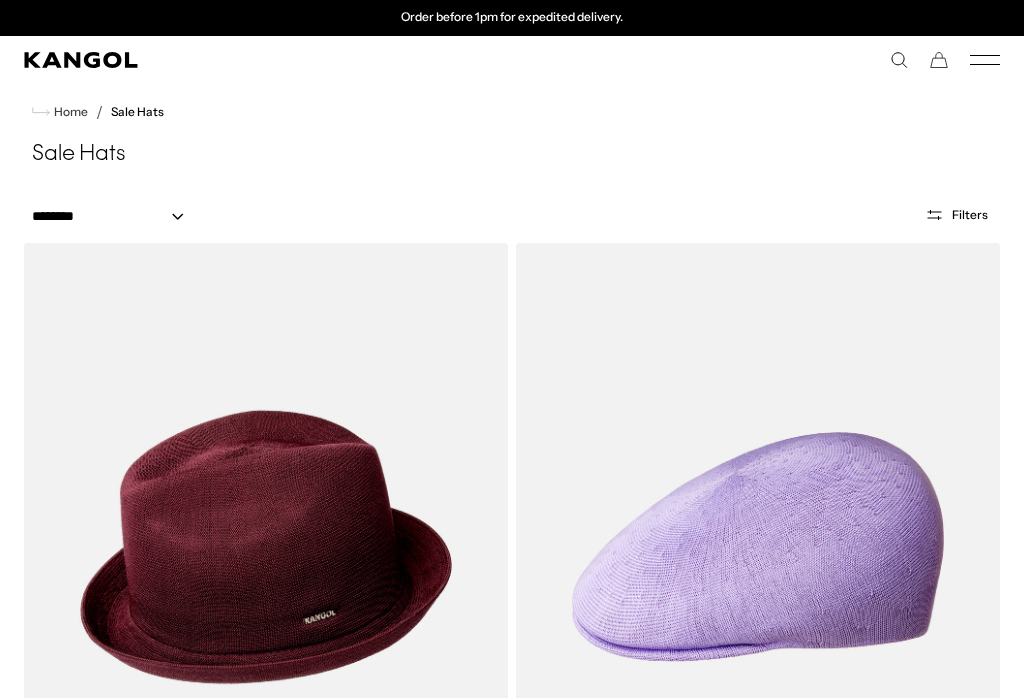 click on "Sale Hats" at bounding box center (512, 155) 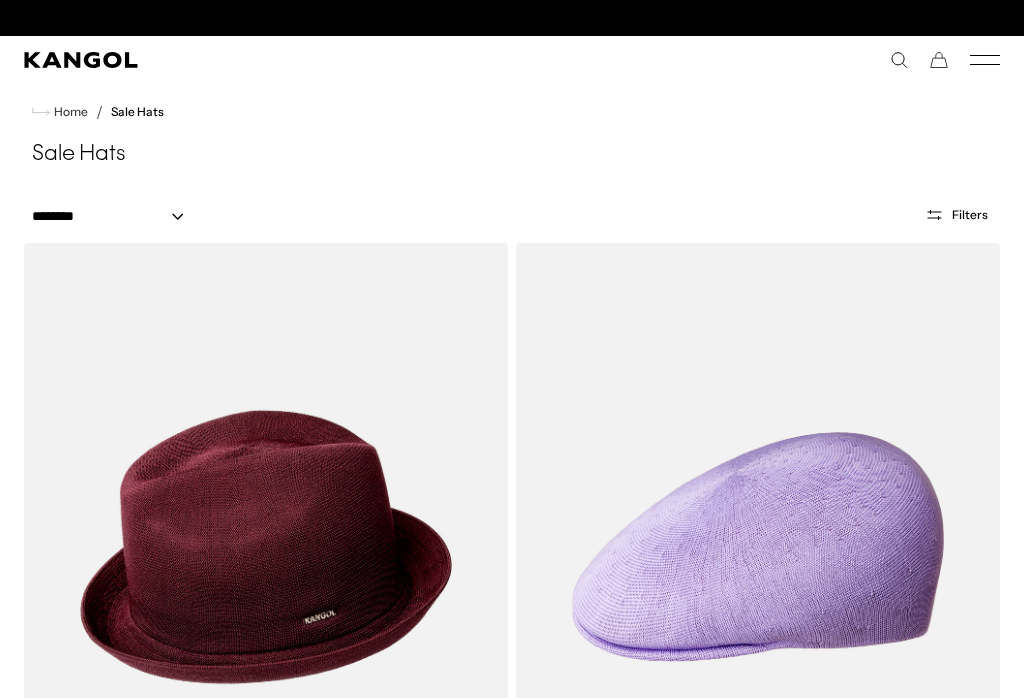 scroll, scrollTop: 0, scrollLeft: 0, axis: both 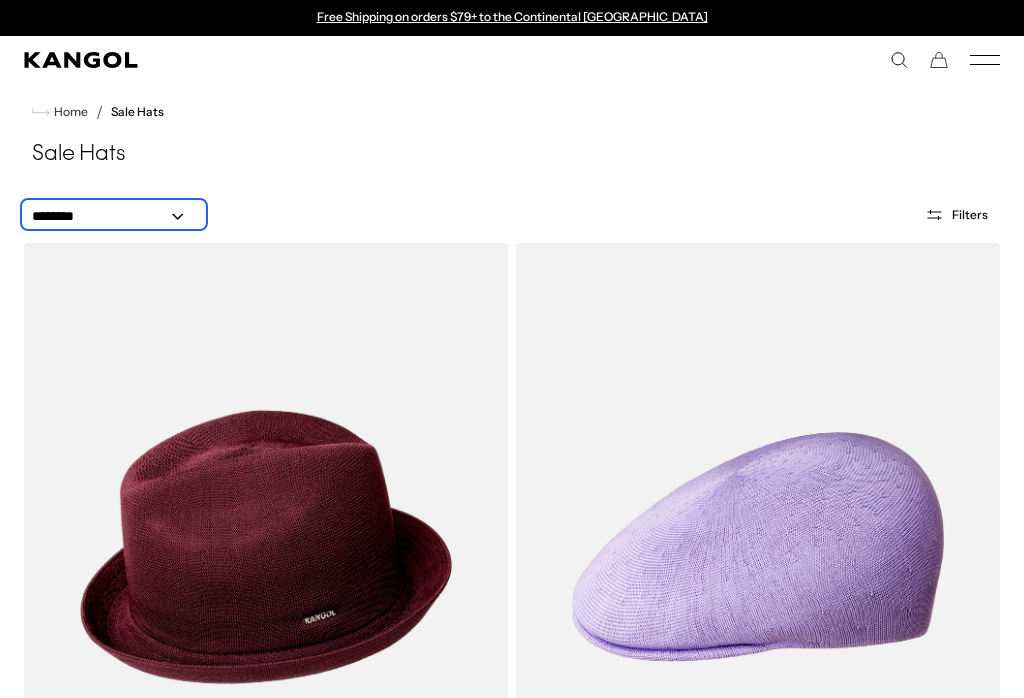 click on "**********" at bounding box center [114, 216] 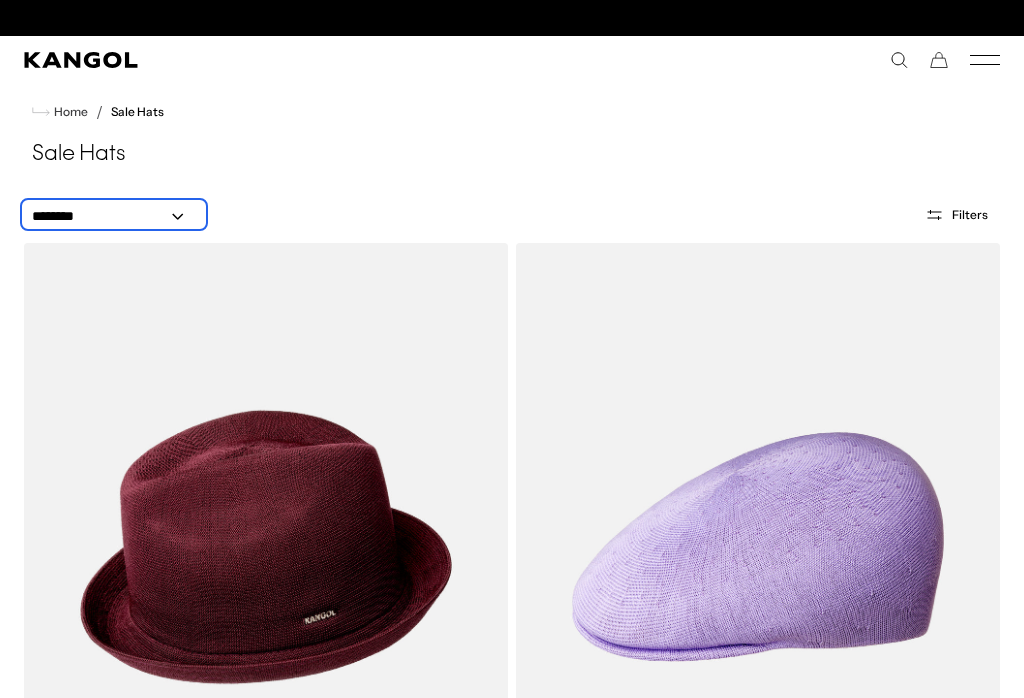 scroll, scrollTop: 0, scrollLeft: 412, axis: horizontal 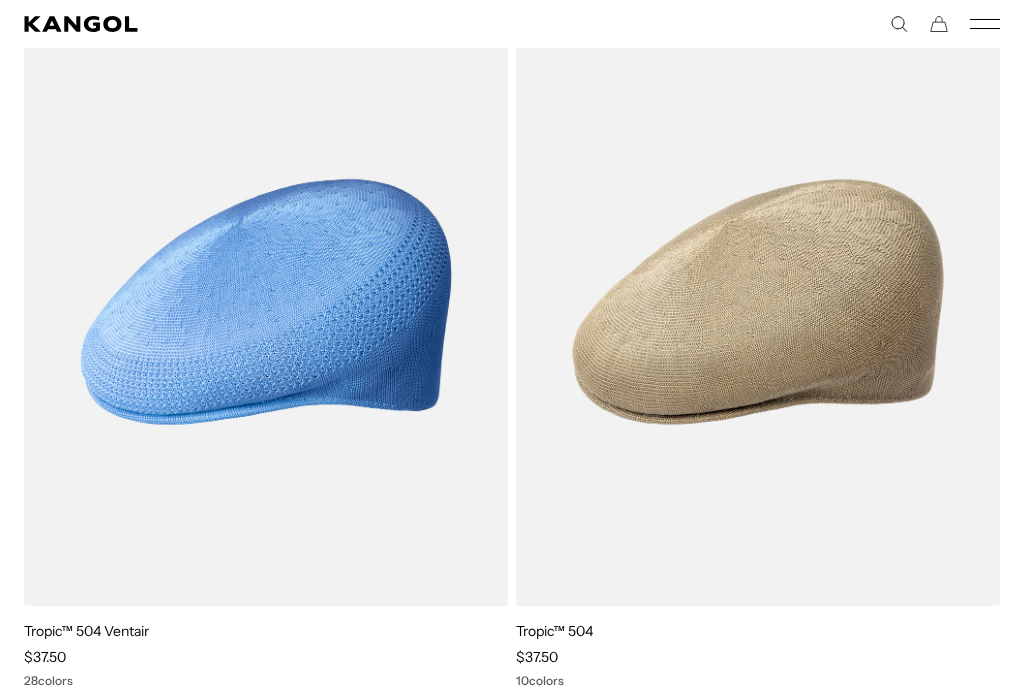 click at bounding box center (0, 0) 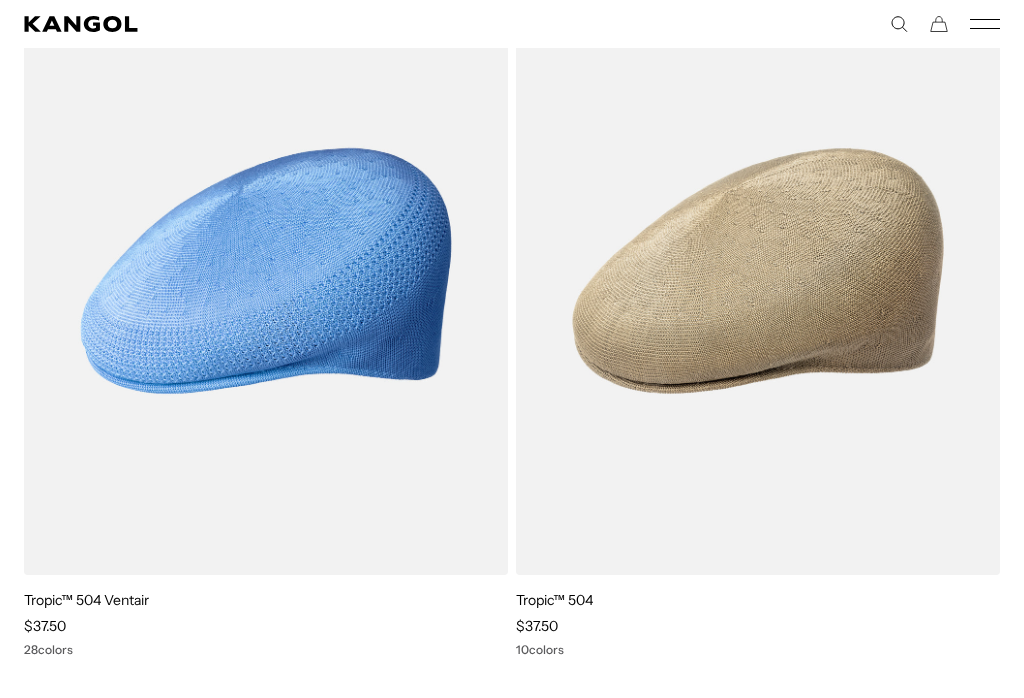 scroll, scrollTop: 0, scrollLeft: 412, axis: horizontal 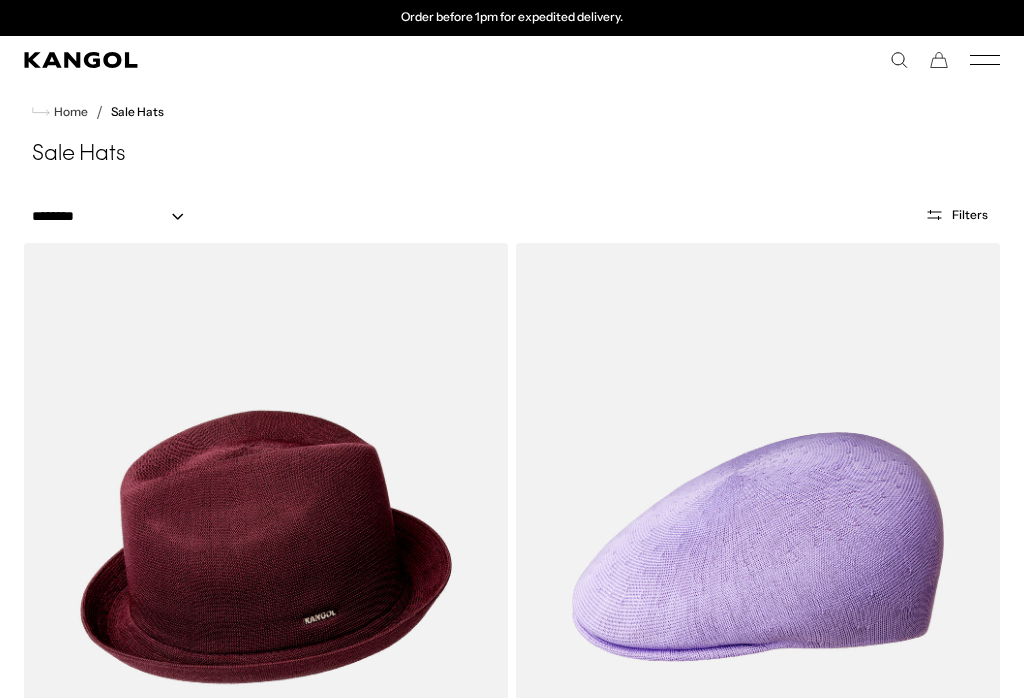 click on "Sale Hats" at bounding box center (512, 155) 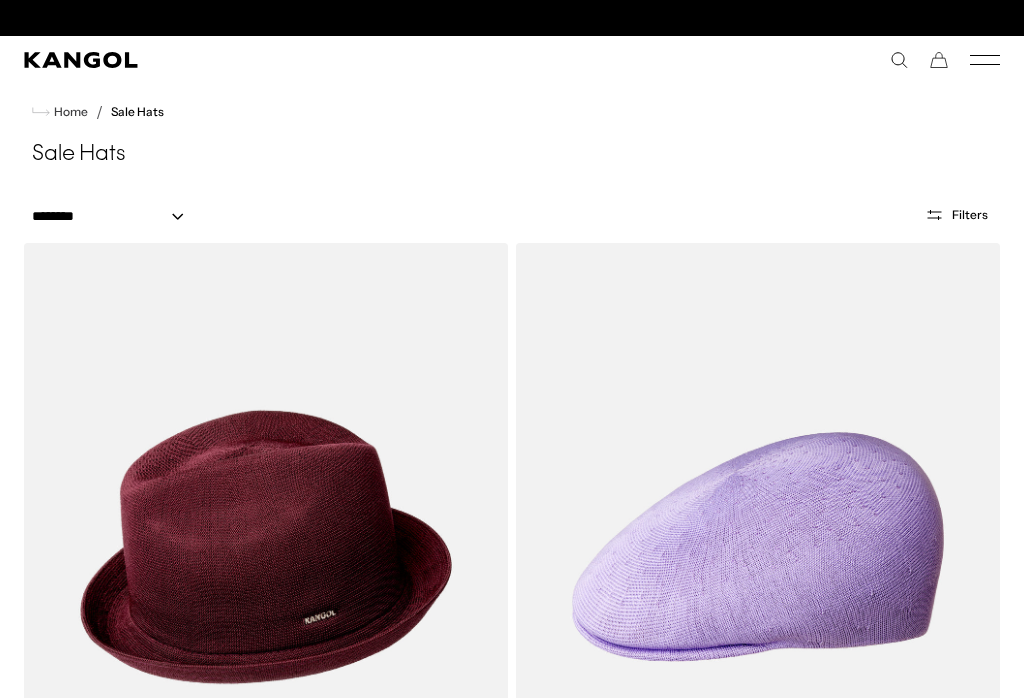 scroll, scrollTop: 0, scrollLeft: 0, axis: both 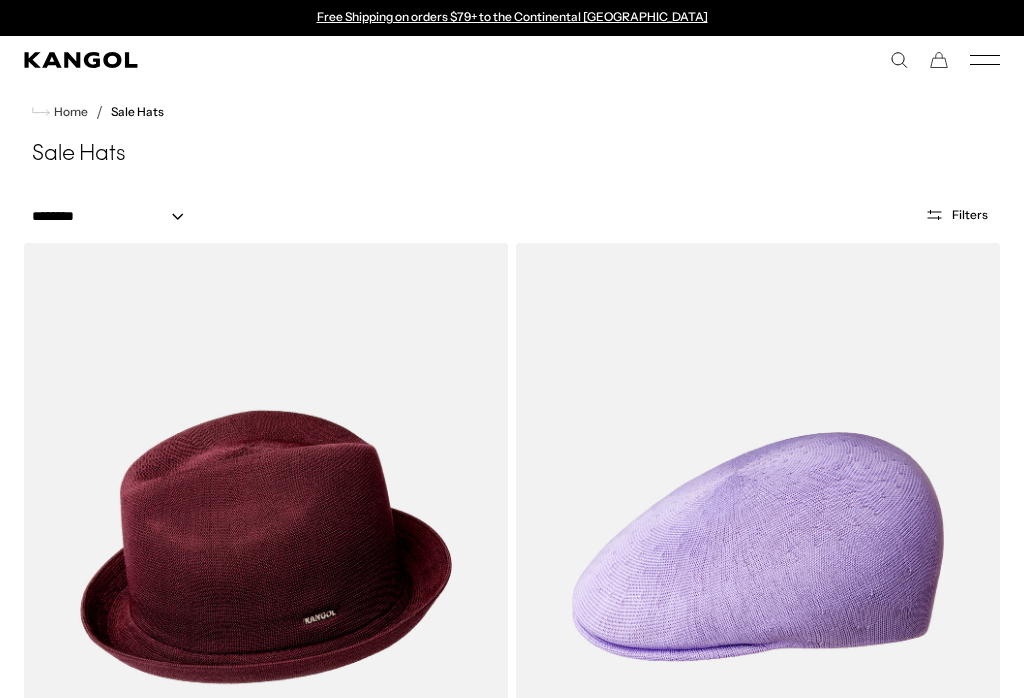 click on "Sale Hats" at bounding box center (137, 112) 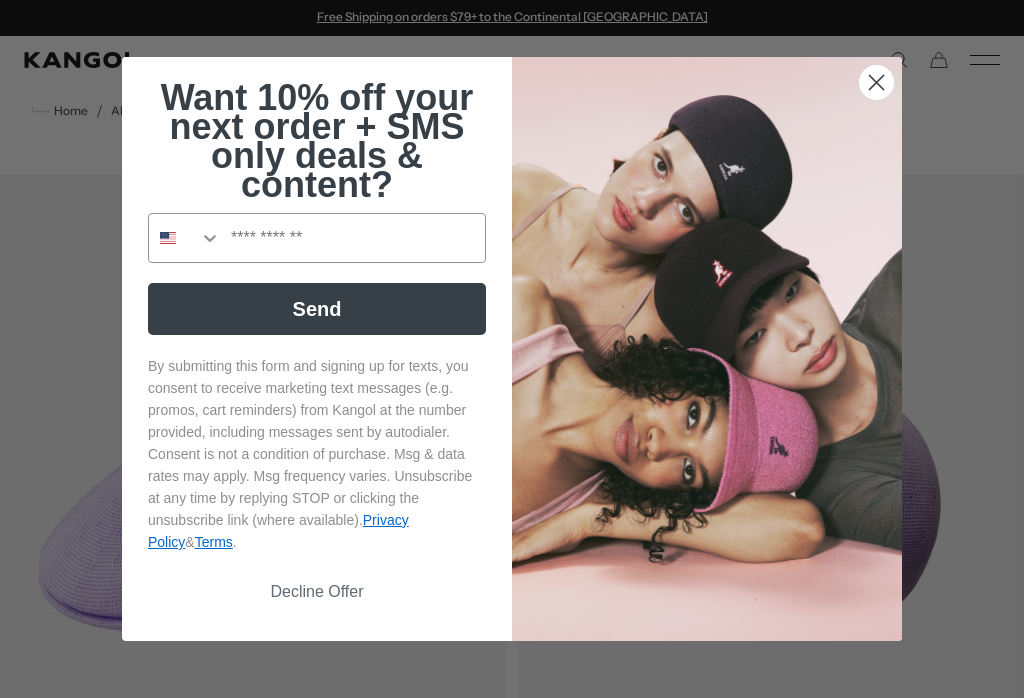 scroll, scrollTop: 394, scrollLeft: 0, axis: vertical 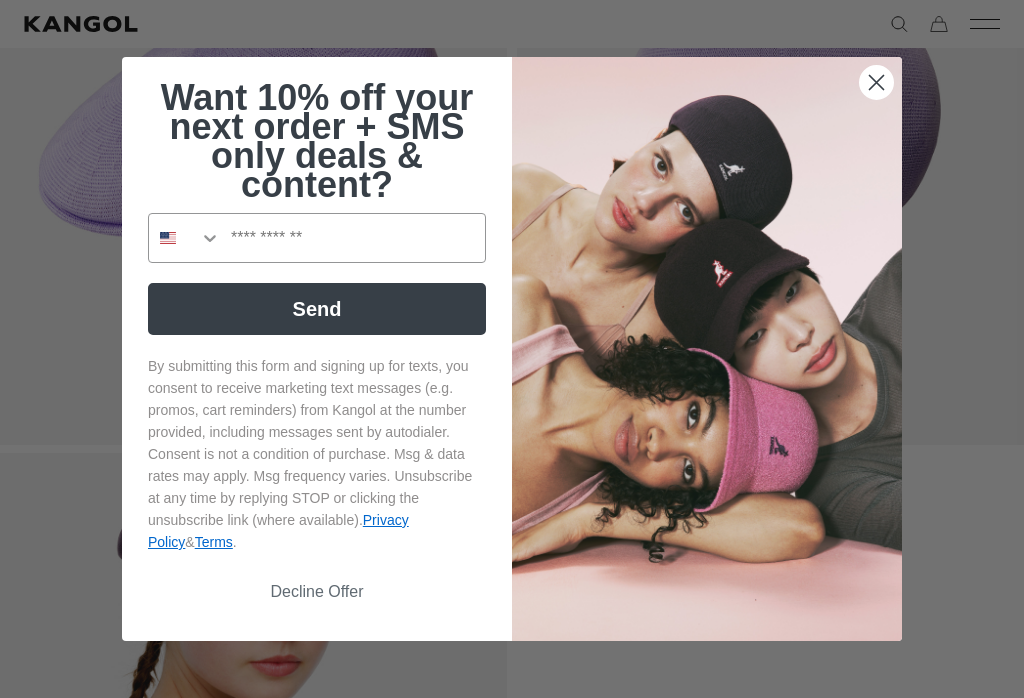 click 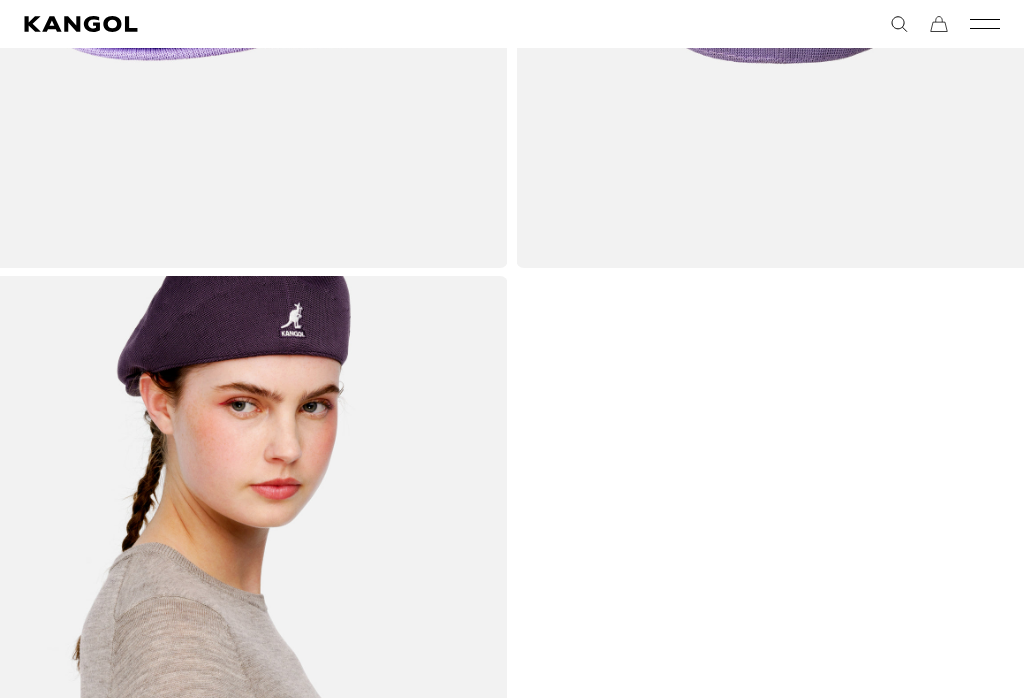 scroll, scrollTop: 719, scrollLeft: 0, axis: vertical 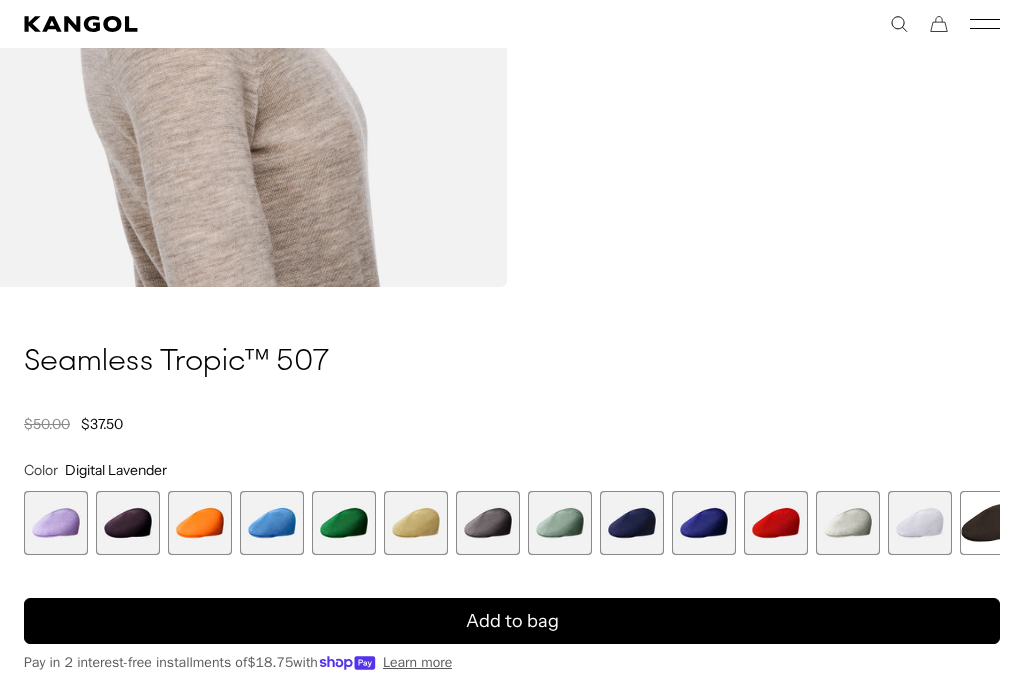 click at bounding box center [920, 523] 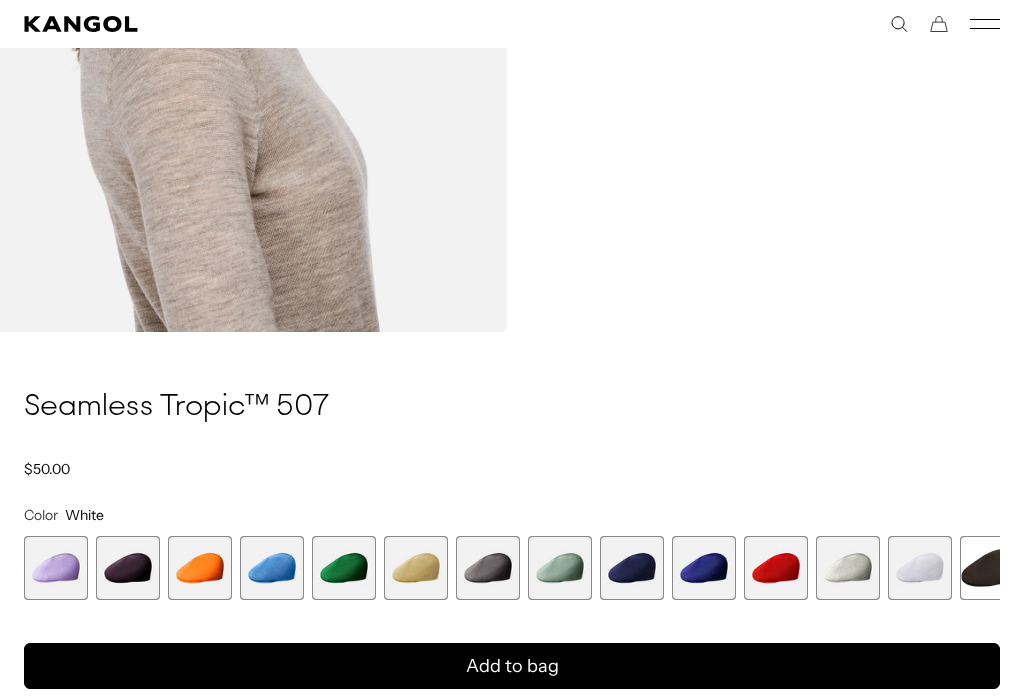 scroll, scrollTop: 1091, scrollLeft: 0, axis: vertical 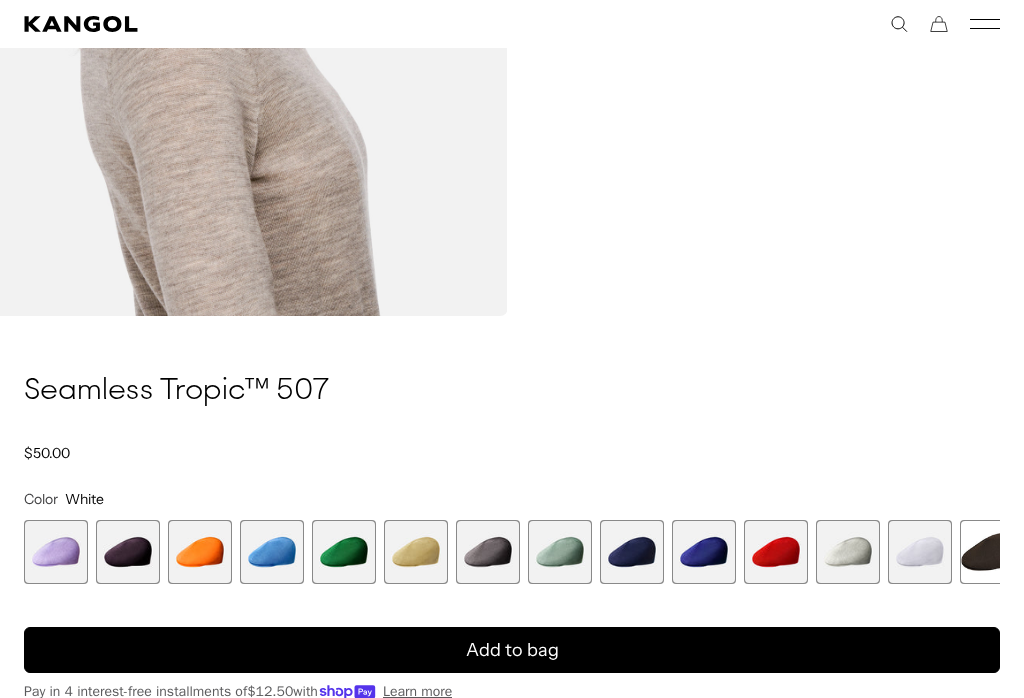 click at bounding box center [920, 552] 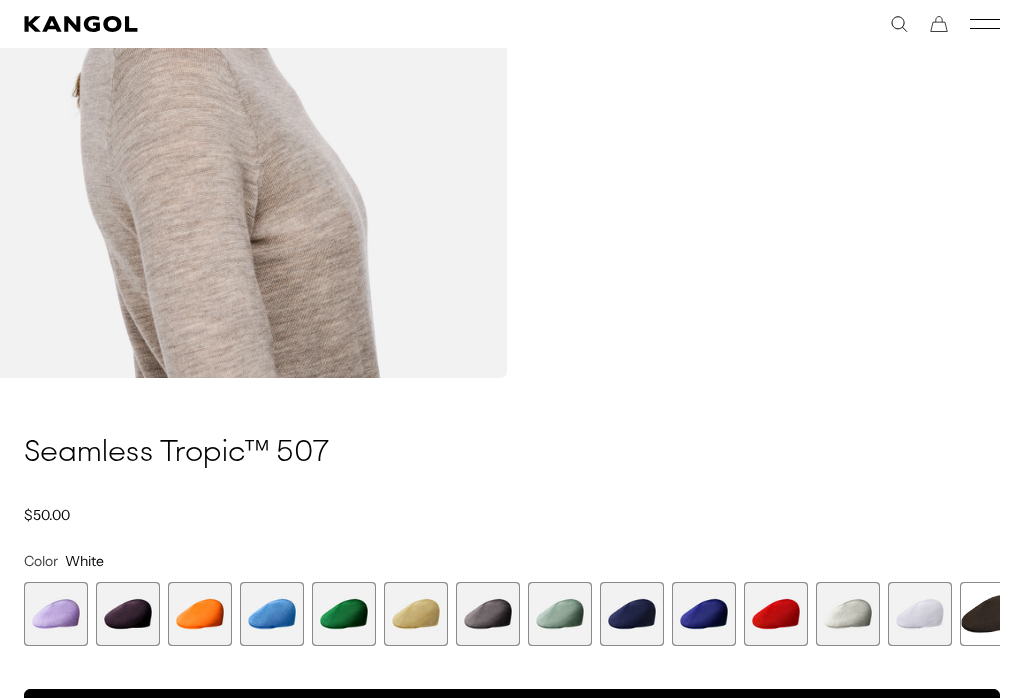 scroll, scrollTop: 1222, scrollLeft: 0, axis: vertical 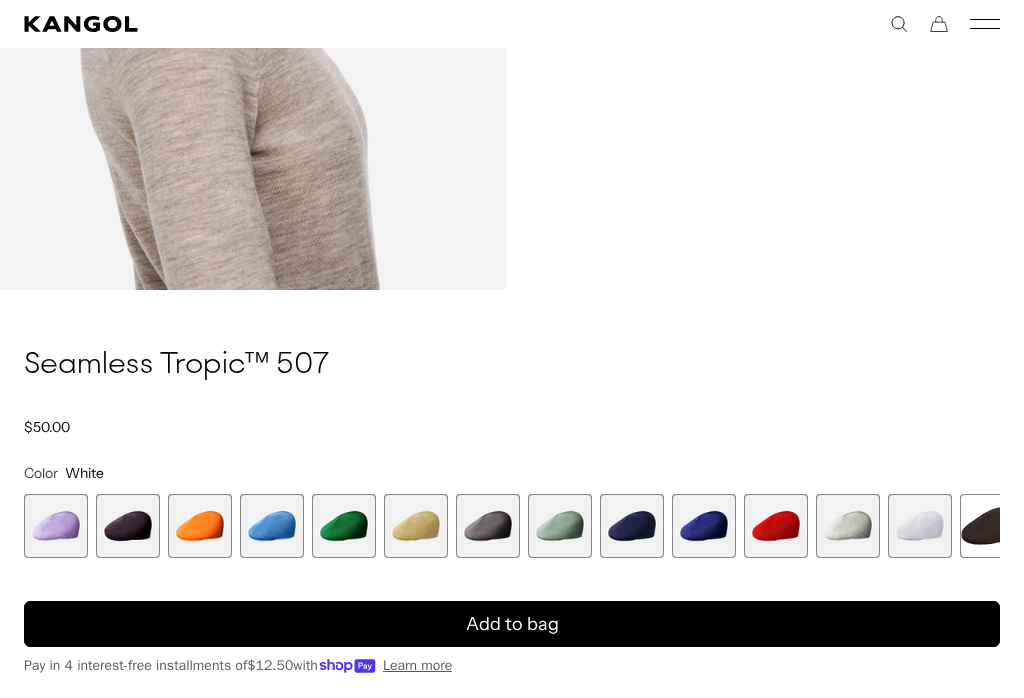 click at bounding box center [920, 526] 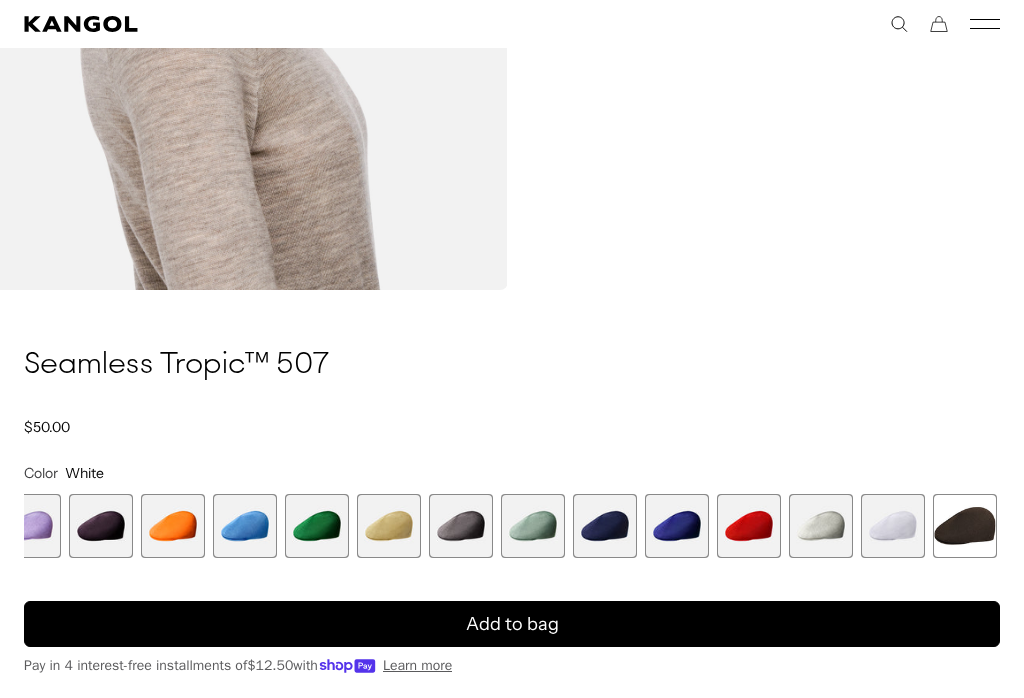 scroll, scrollTop: 0, scrollLeft: 412, axis: horizontal 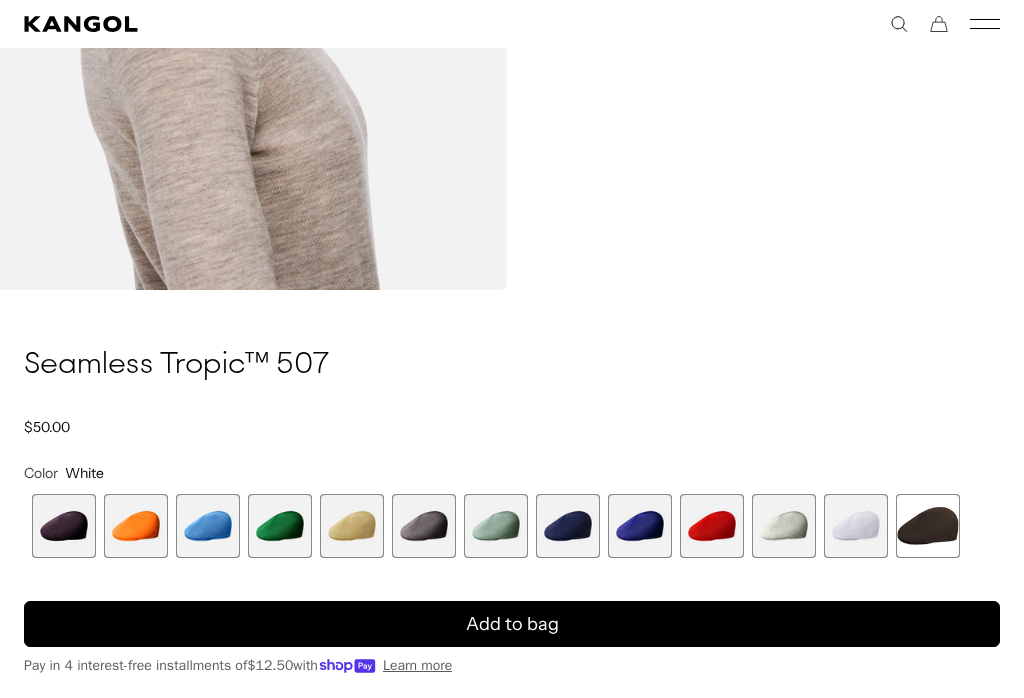 click at bounding box center (856, 526) 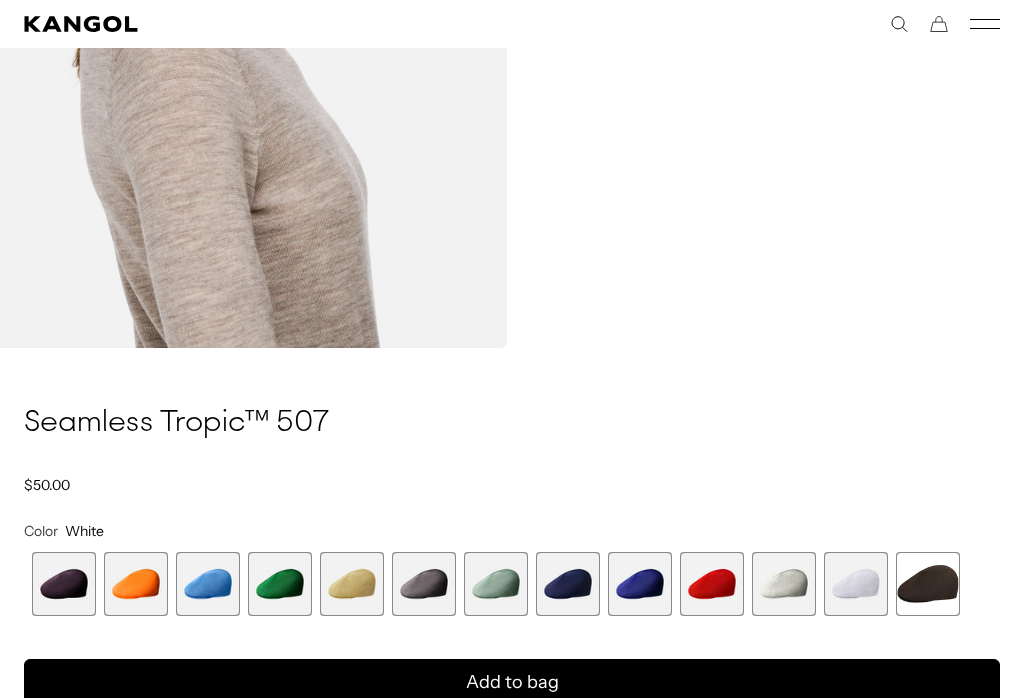 scroll, scrollTop: 0, scrollLeft: 0, axis: both 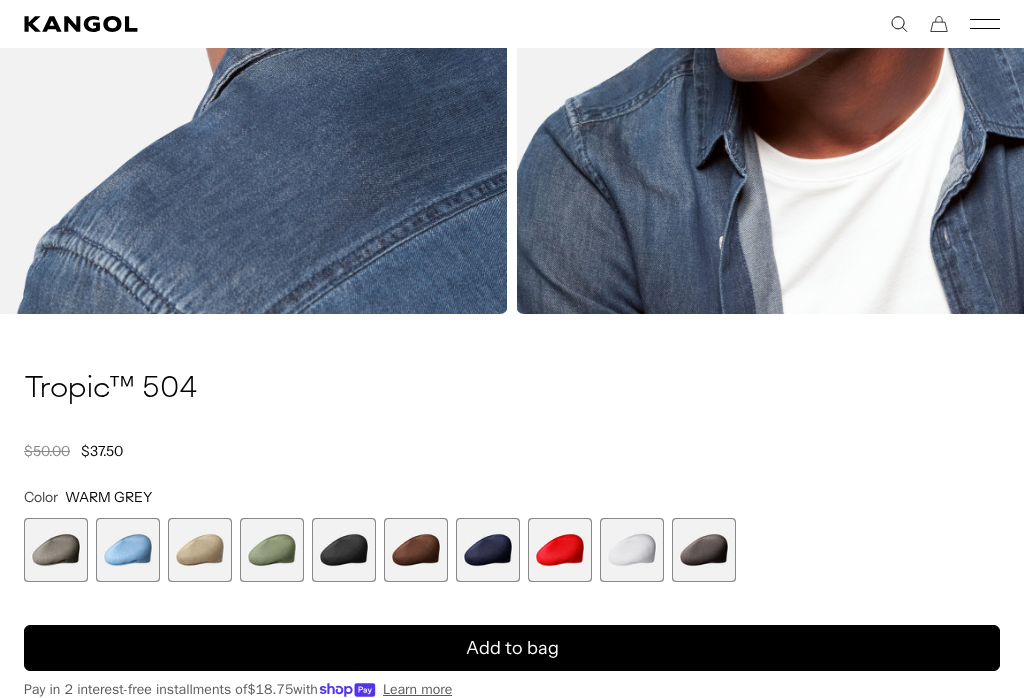 click at bounding box center (632, 550) 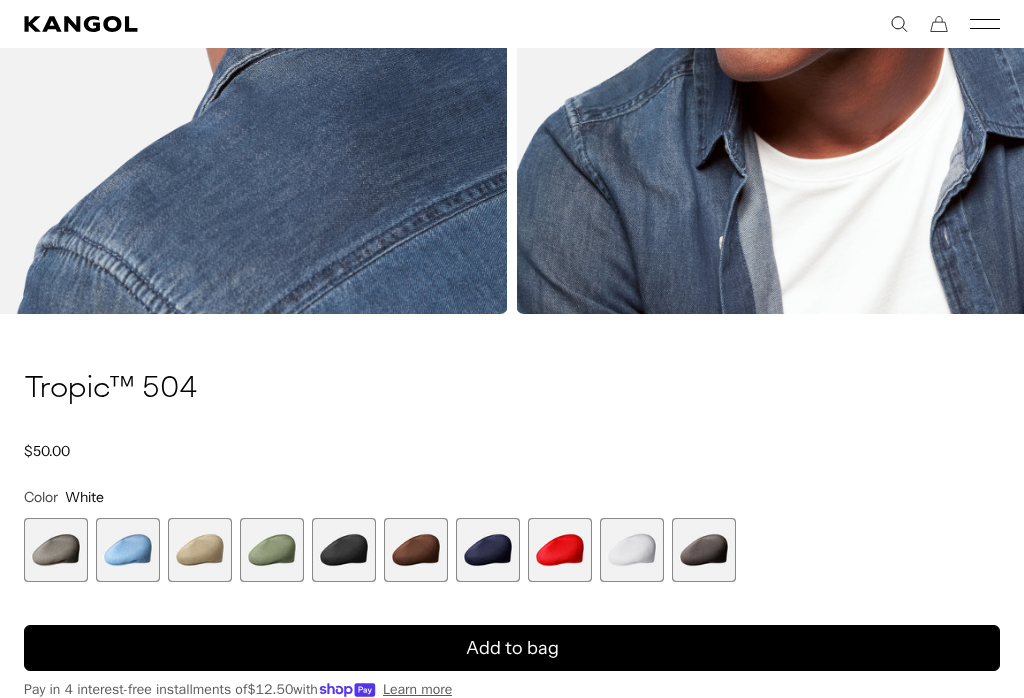 scroll, scrollTop: 0, scrollLeft: 412, axis: horizontal 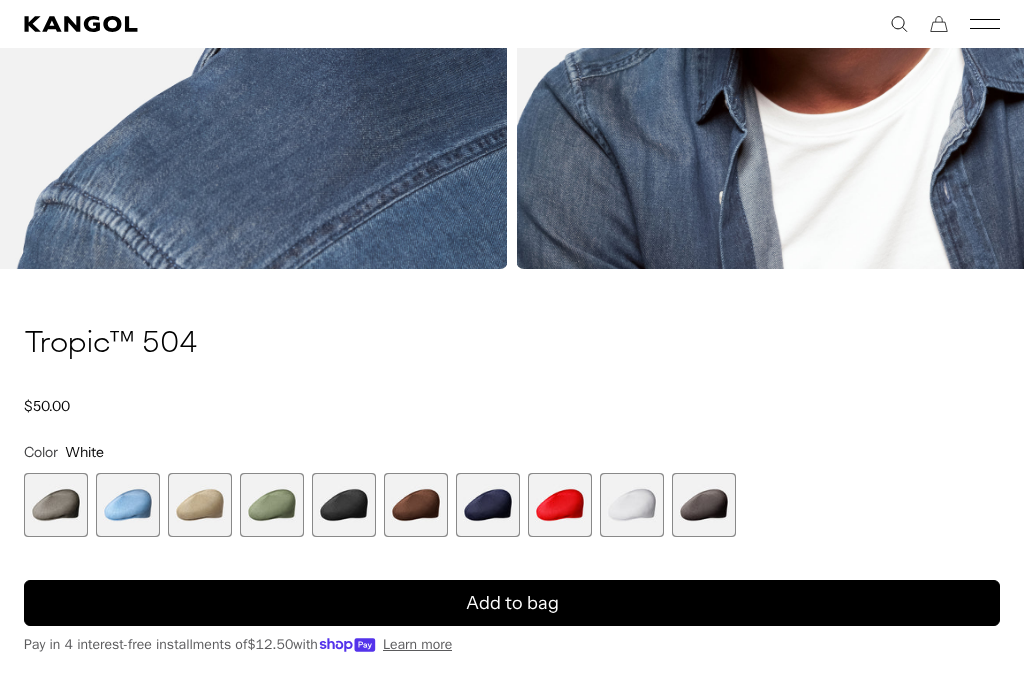 click at bounding box center [344, 505] 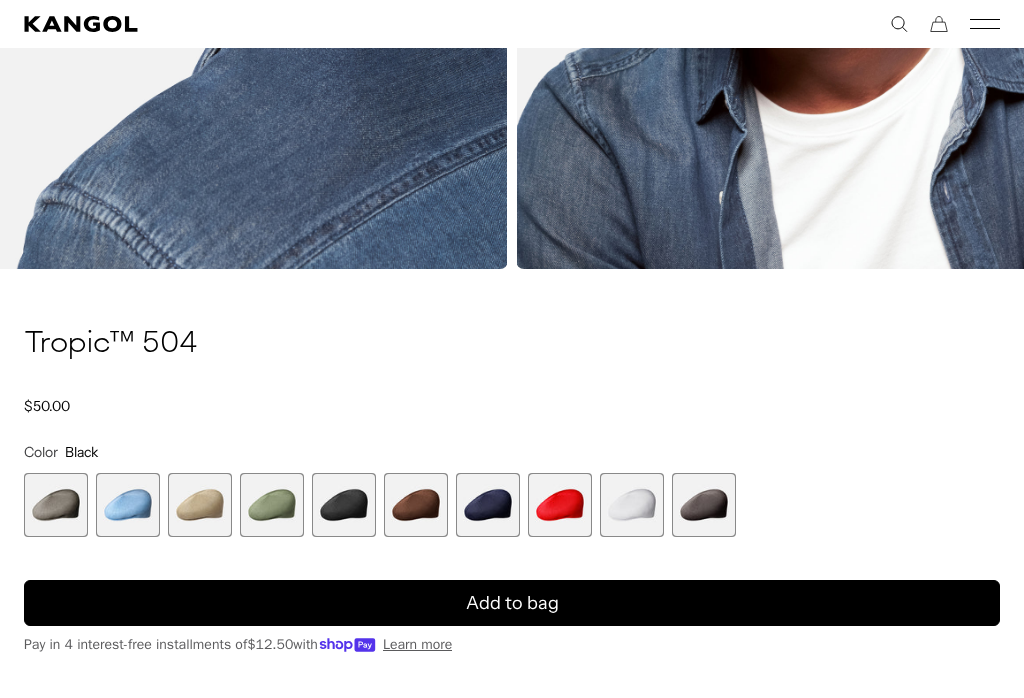 scroll, scrollTop: 0, scrollLeft: 0, axis: both 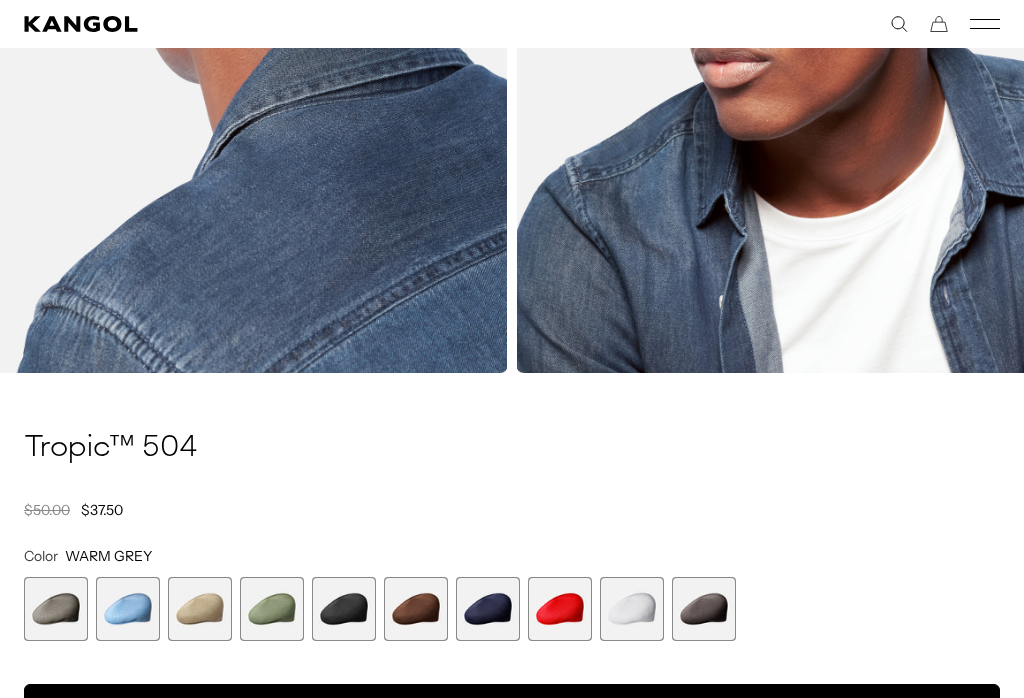 click at bounding box center [272, 609] 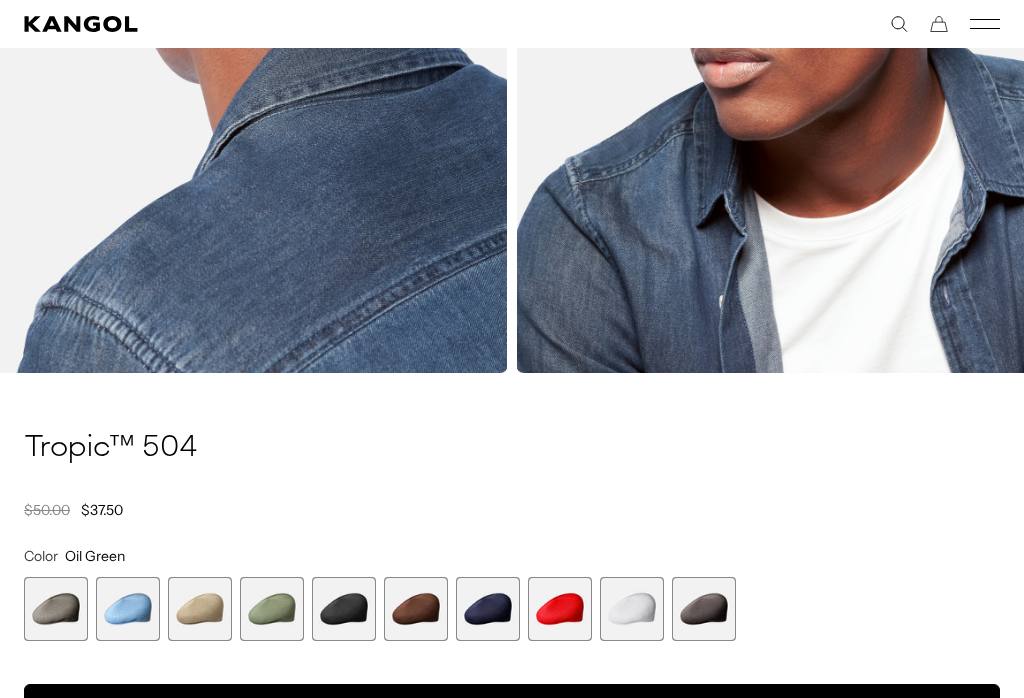 click at bounding box center (272, 609) 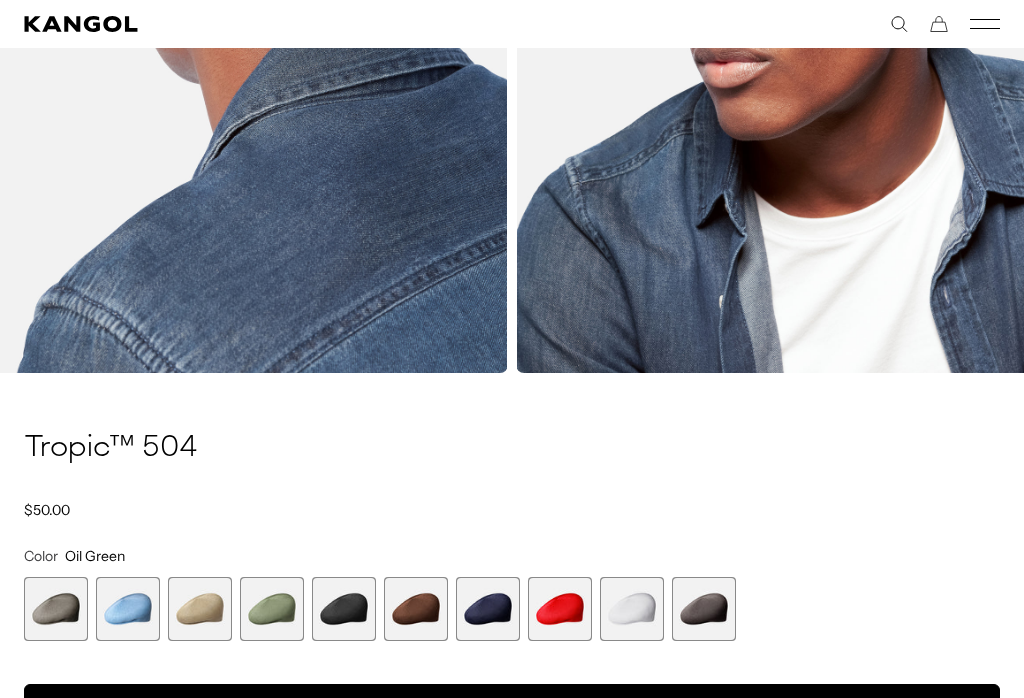scroll, scrollTop: 1000, scrollLeft: 0, axis: vertical 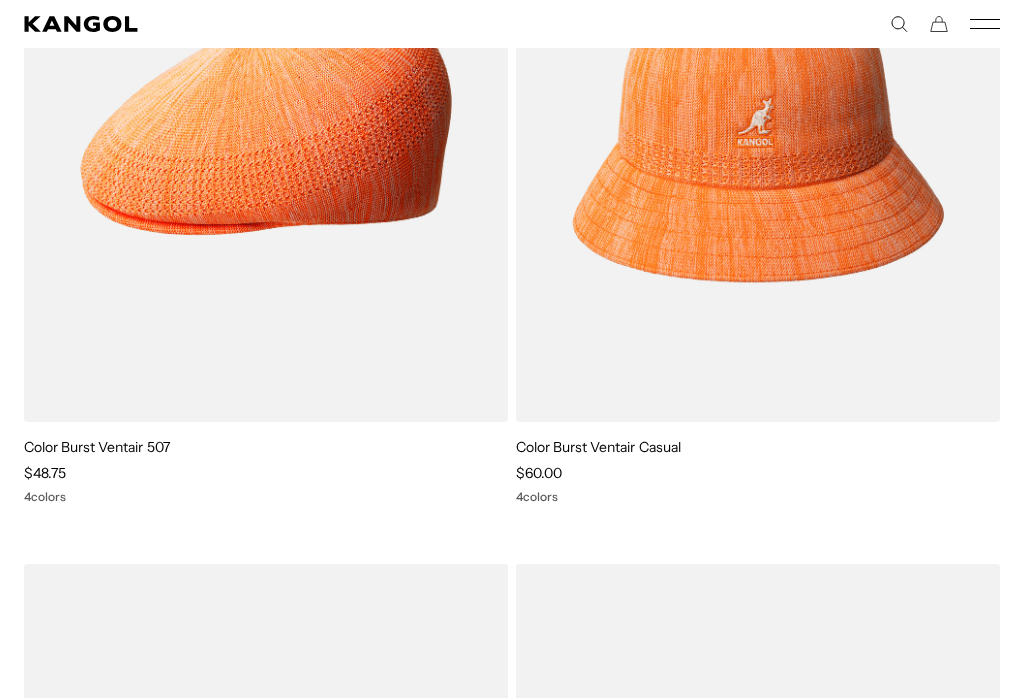 click at bounding box center [0, 0] 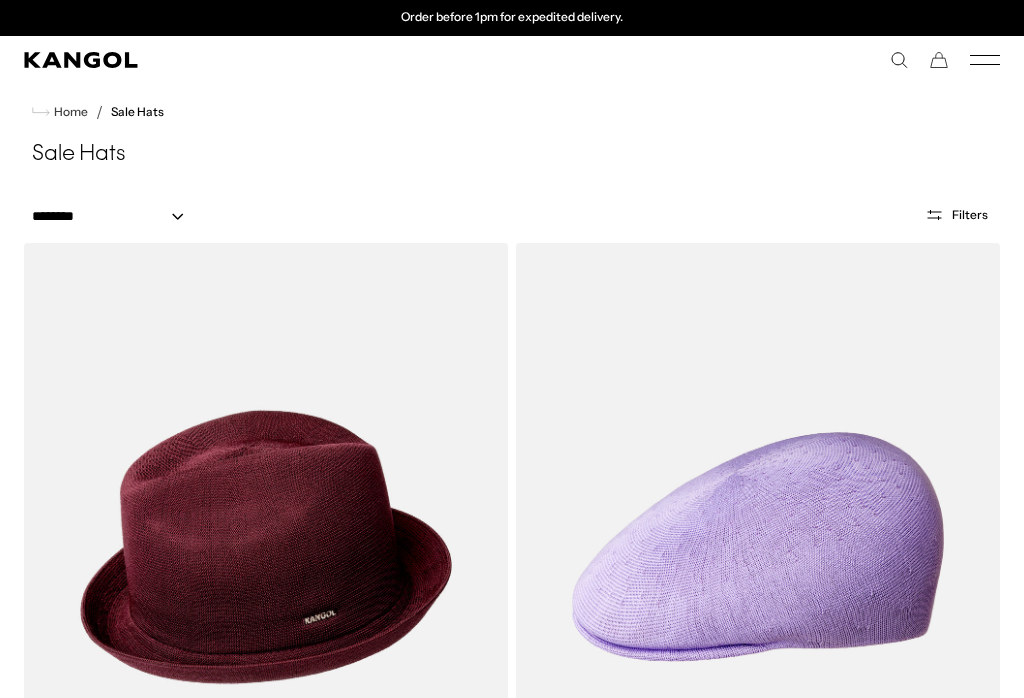scroll, scrollTop: 0, scrollLeft: 0, axis: both 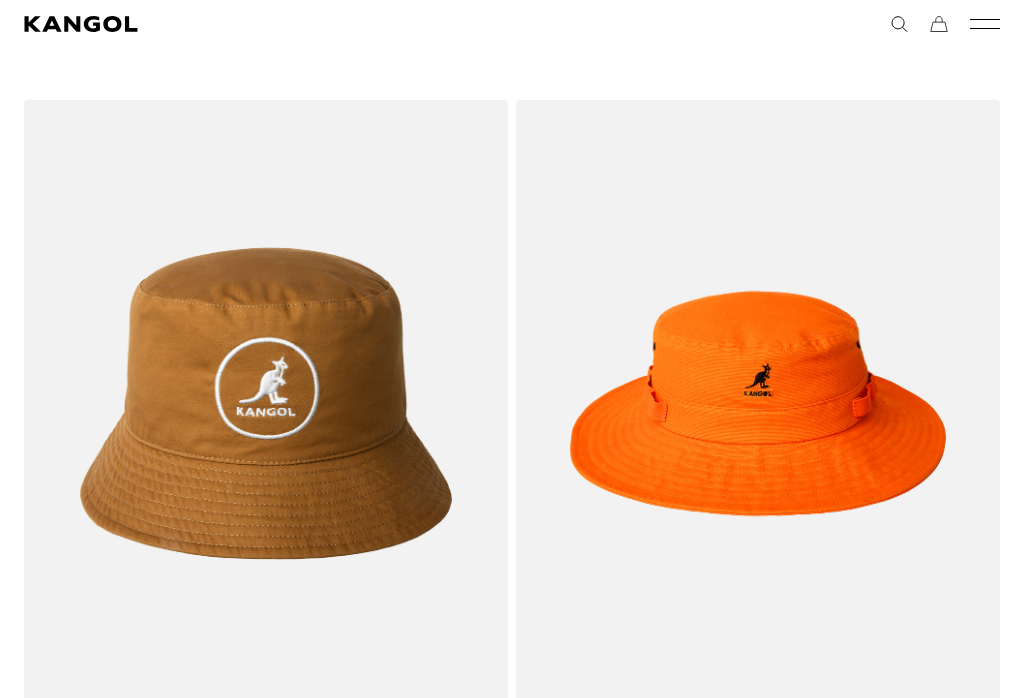 click at bounding box center [0, 0] 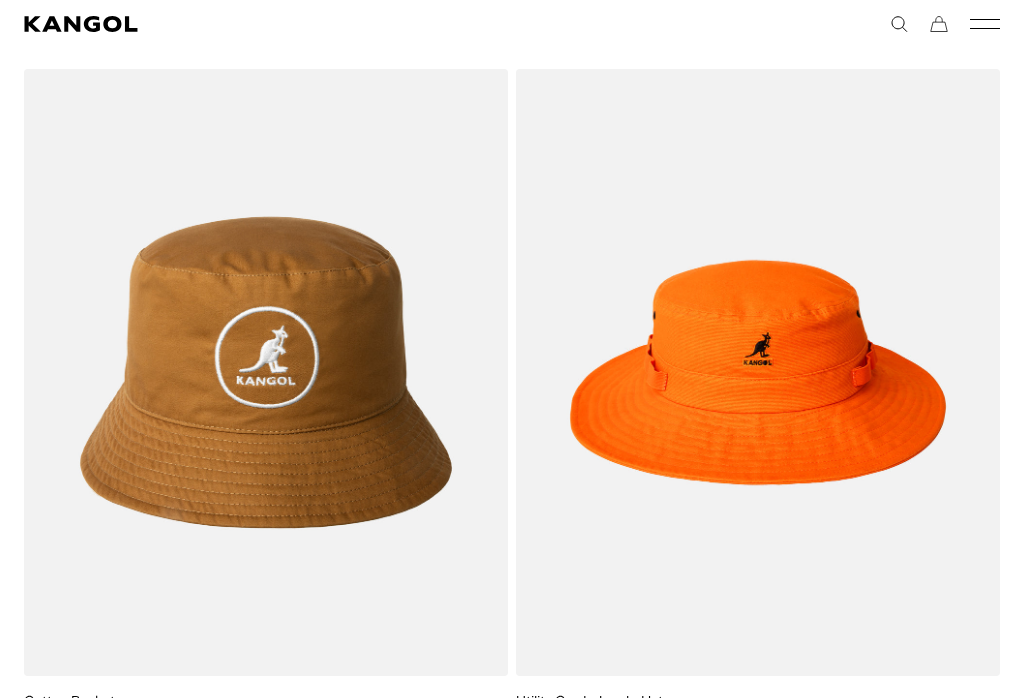 scroll, scrollTop: 0, scrollLeft: 0, axis: both 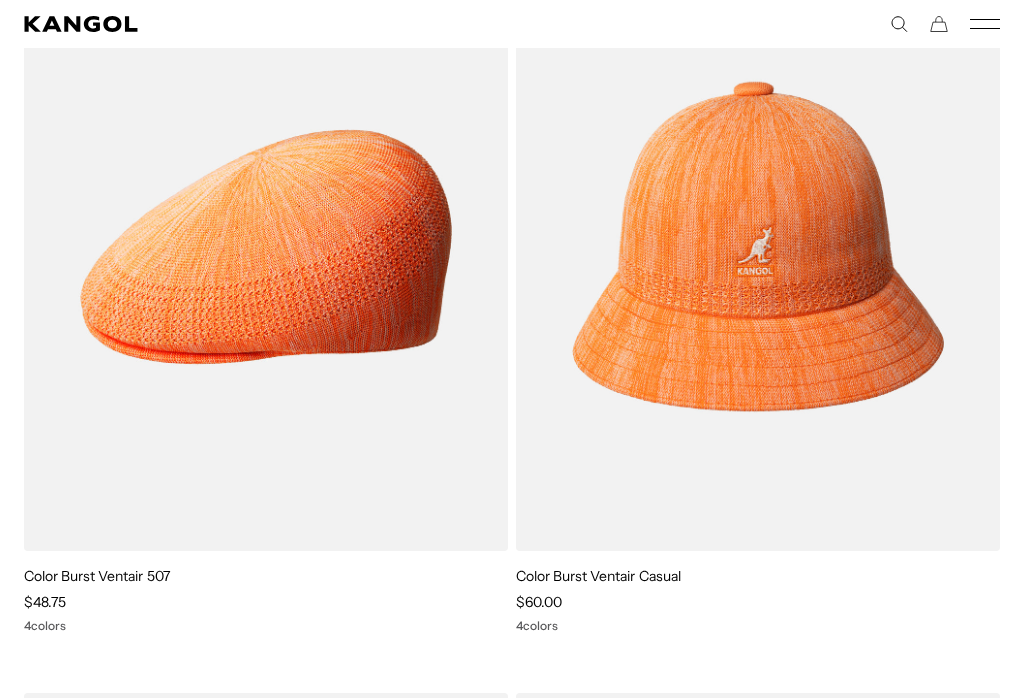 click at bounding box center (0, 0) 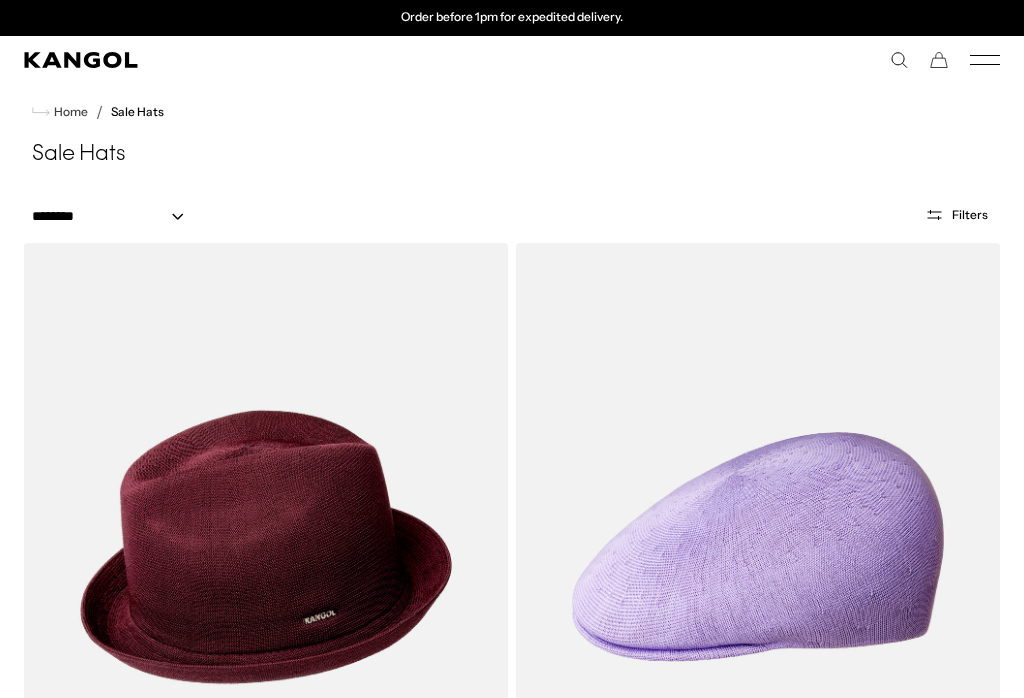 scroll, scrollTop: 6328, scrollLeft: 0, axis: vertical 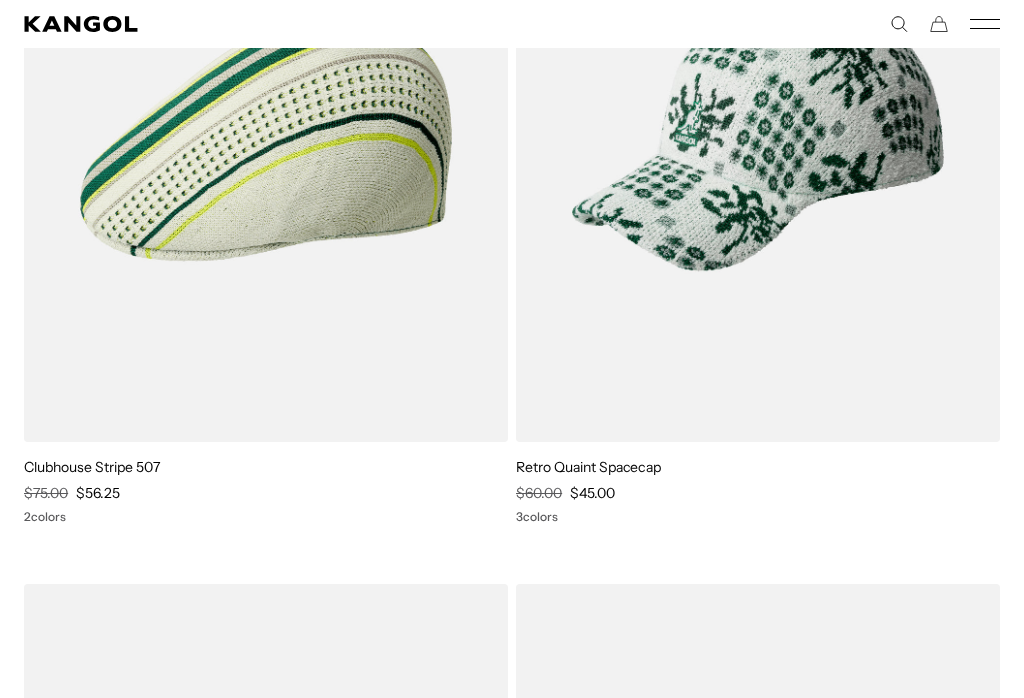 click at bounding box center (0, 0) 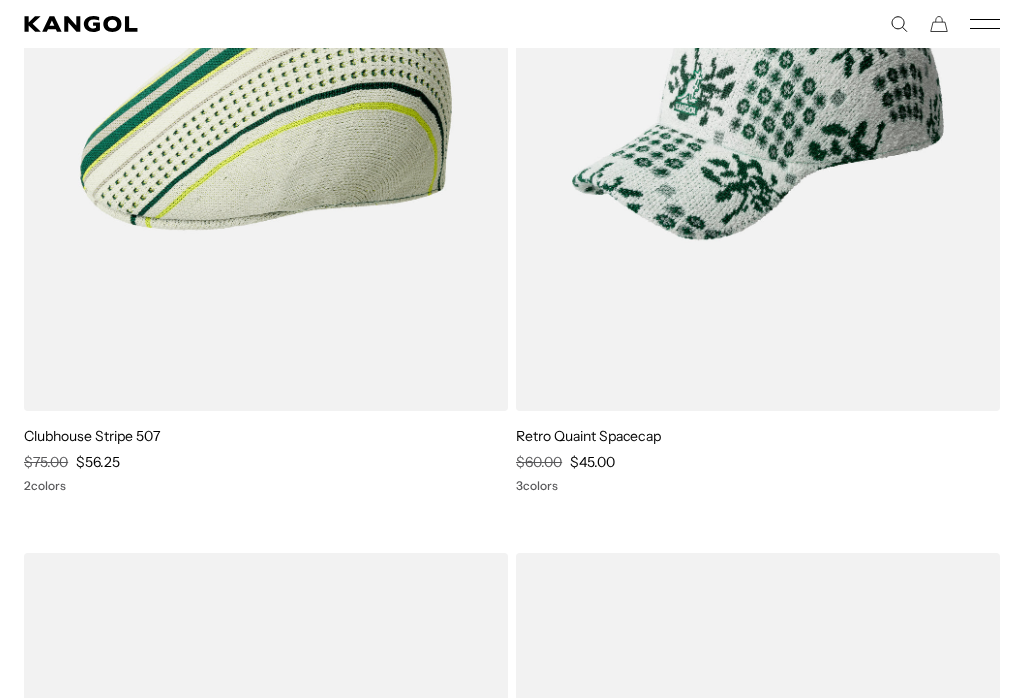 scroll, scrollTop: 0, scrollLeft: 412, axis: horizontal 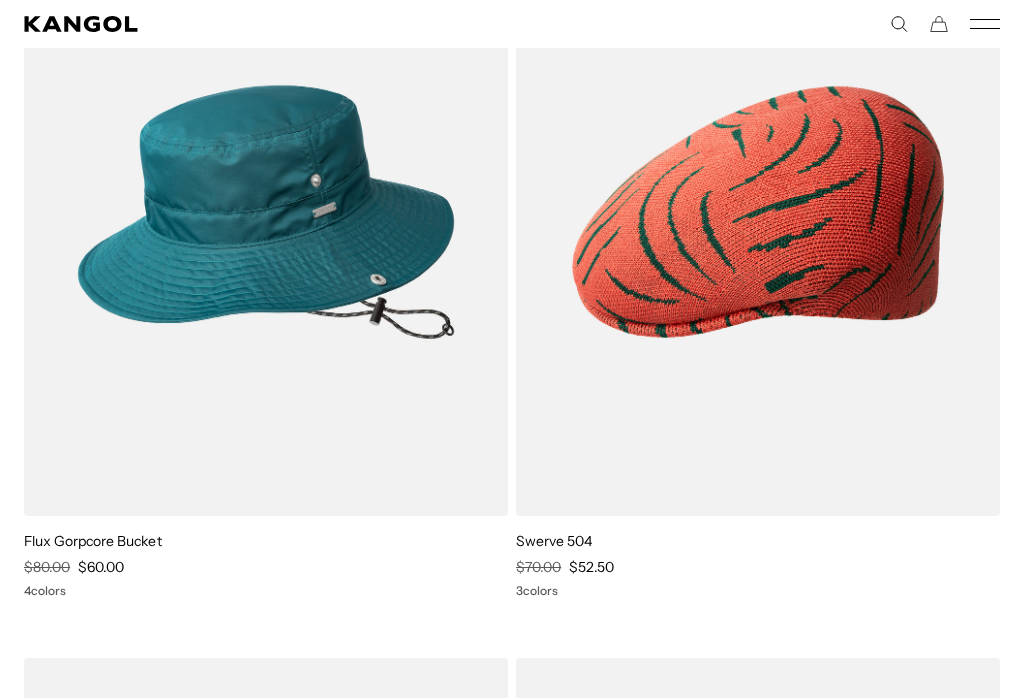 click at bounding box center [0, 0] 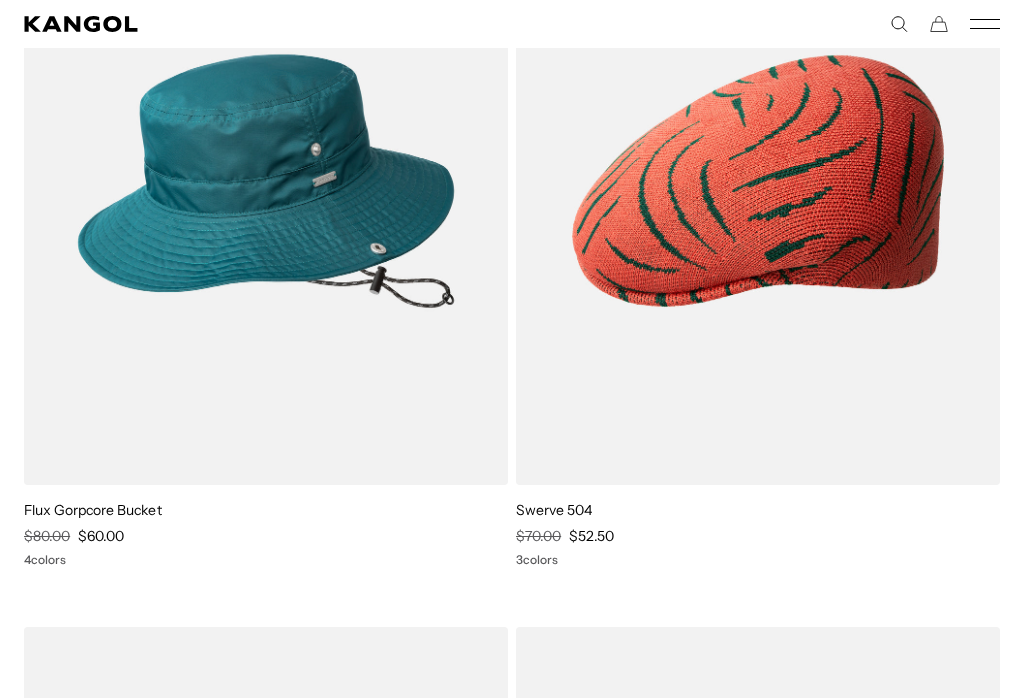 scroll, scrollTop: 0, scrollLeft: 0, axis: both 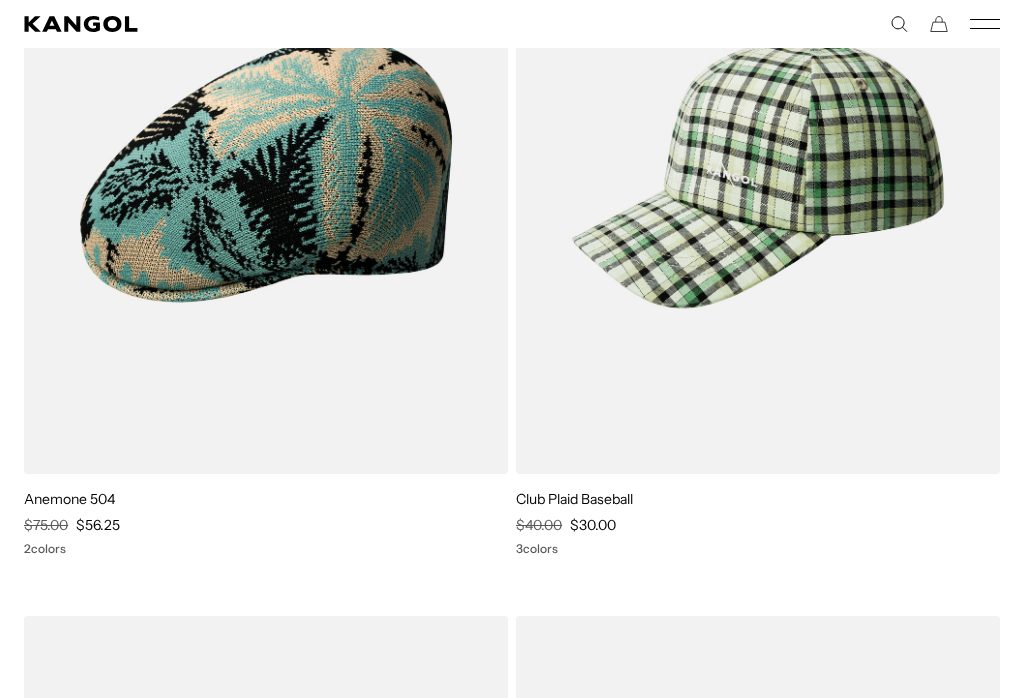 click at bounding box center [0, 0] 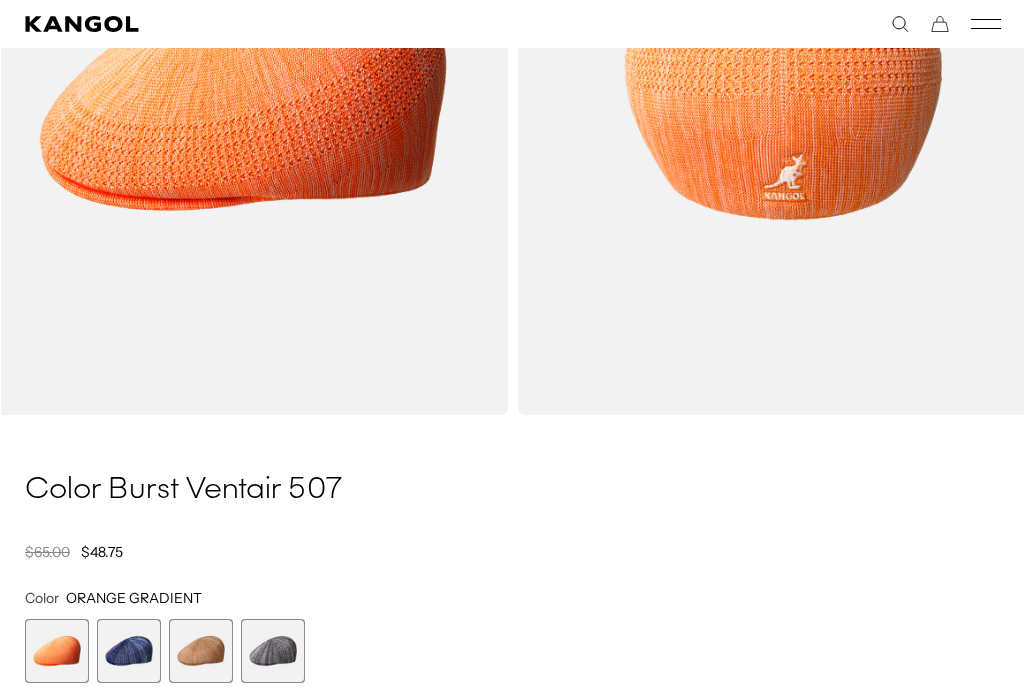 scroll, scrollTop: 437, scrollLeft: 0, axis: vertical 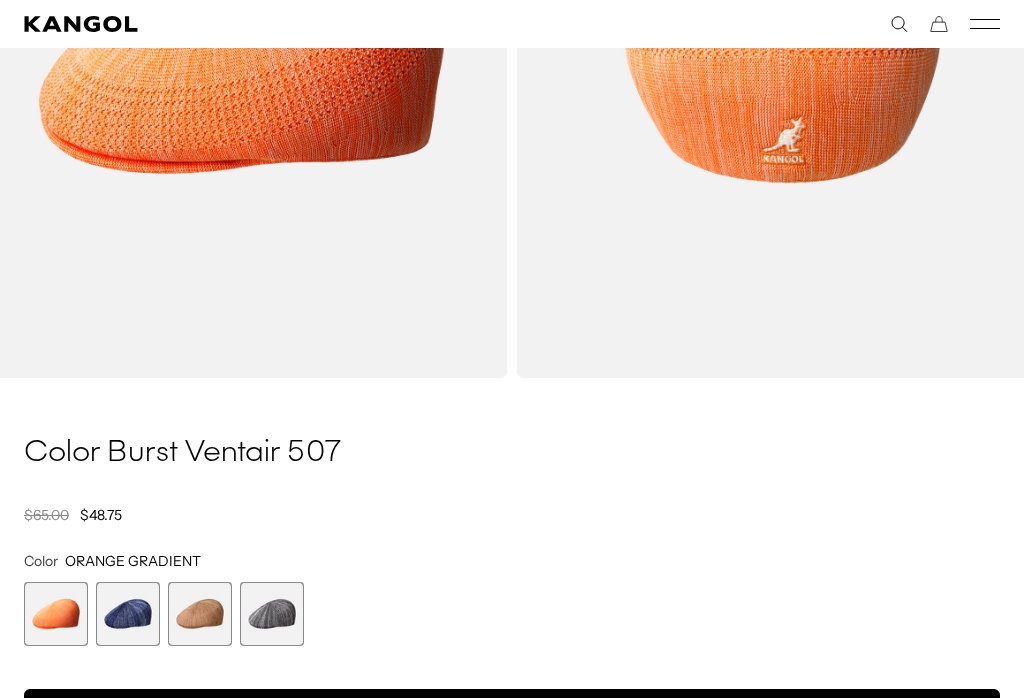 click at bounding box center (128, 614) 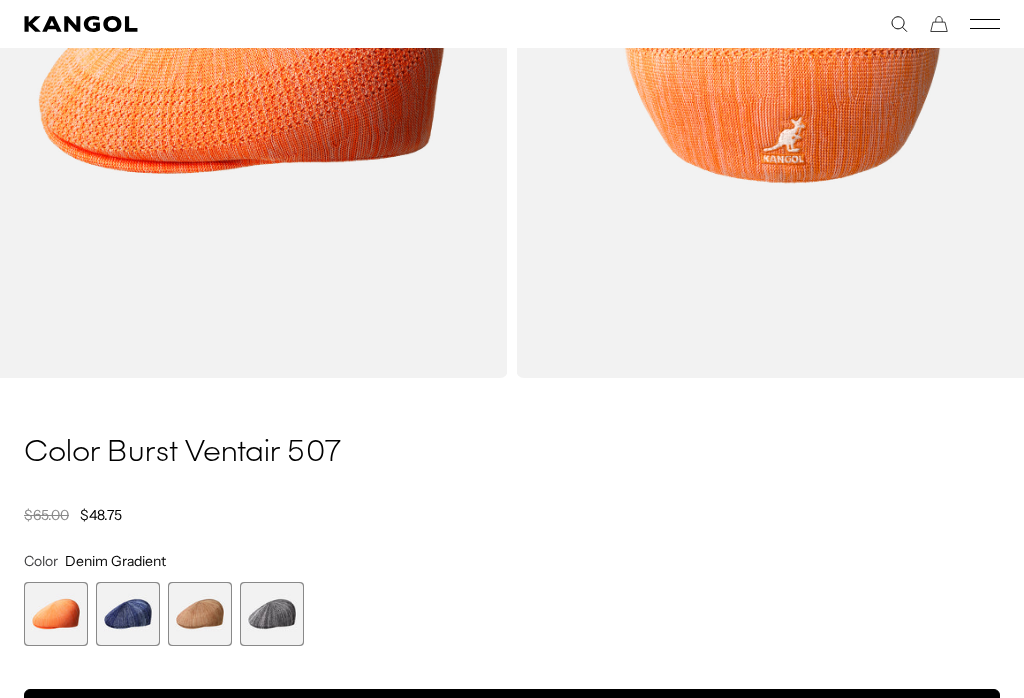 scroll, scrollTop: 470, scrollLeft: 0, axis: vertical 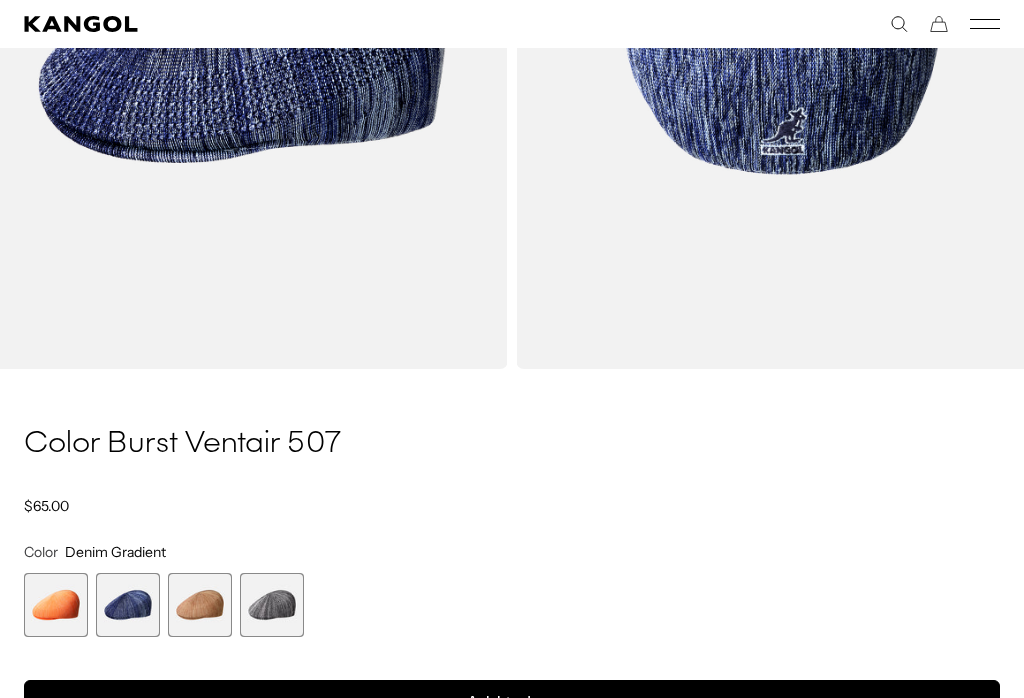 click at bounding box center [128, 605] 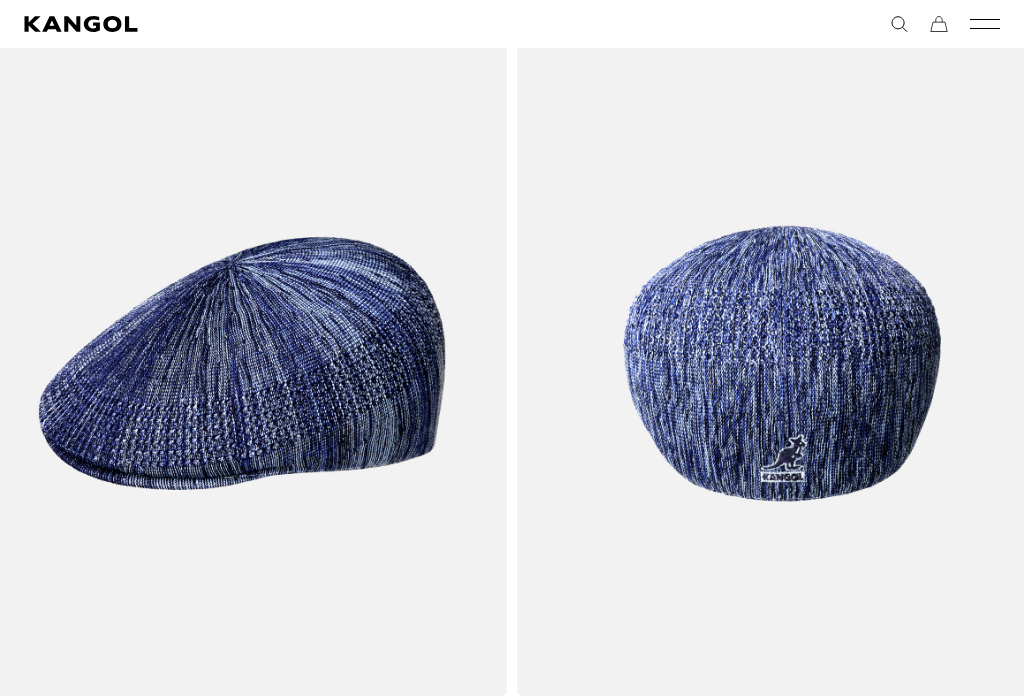 scroll, scrollTop: 170, scrollLeft: 0, axis: vertical 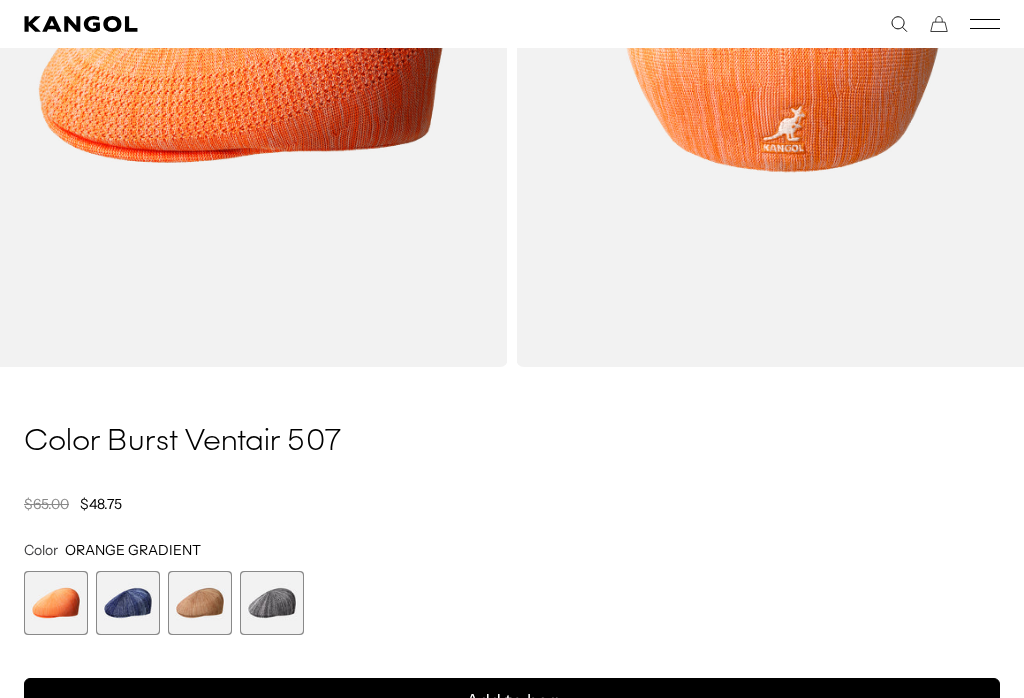 click at bounding box center [272, 603] 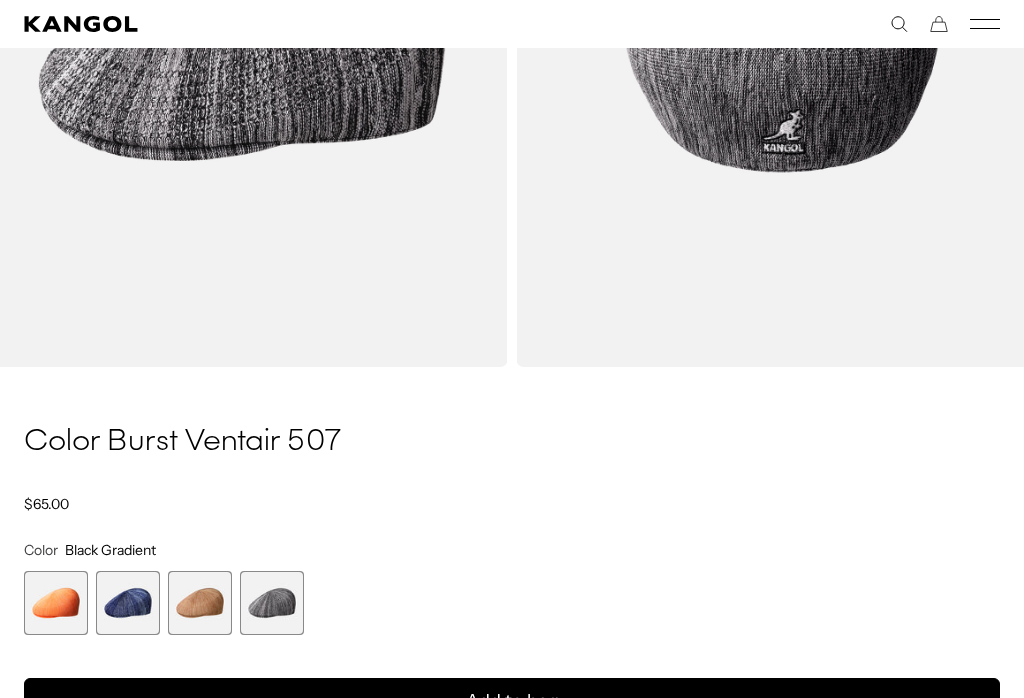 scroll, scrollTop: 0, scrollLeft: 0, axis: both 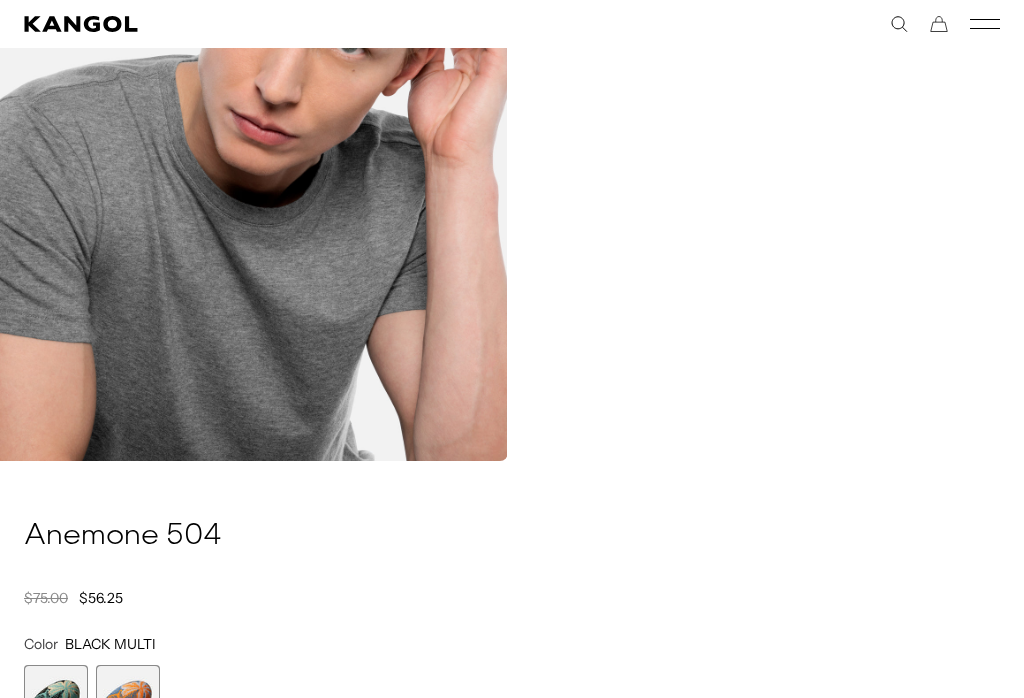 click at bounding box center [128, 697] 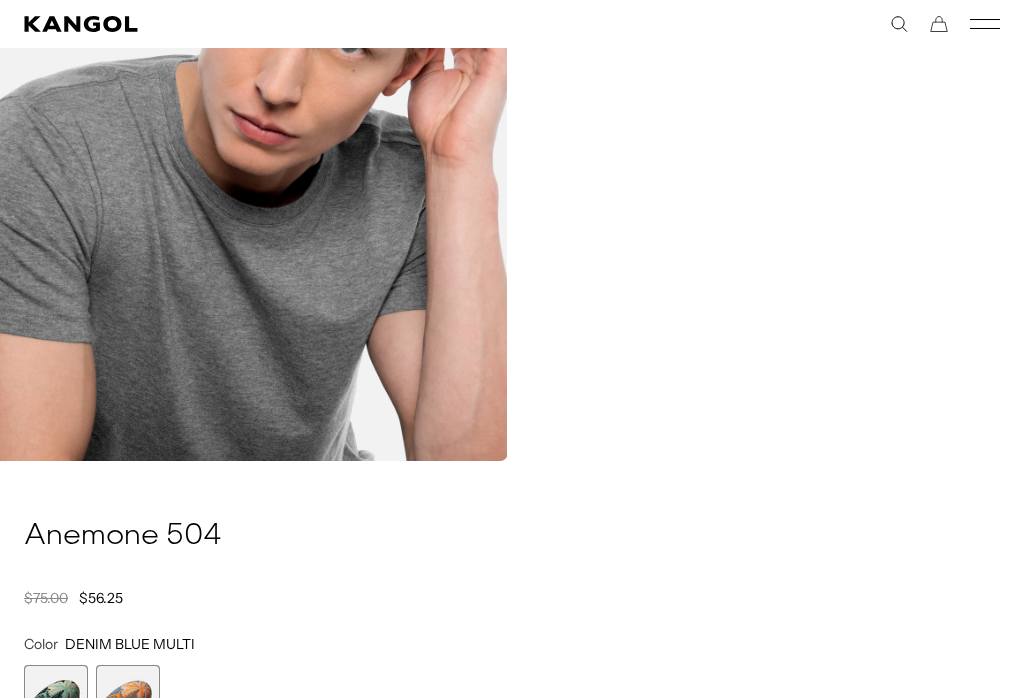 scroll, scrollTop: 196, scrollLeft: 0, axis: vertical 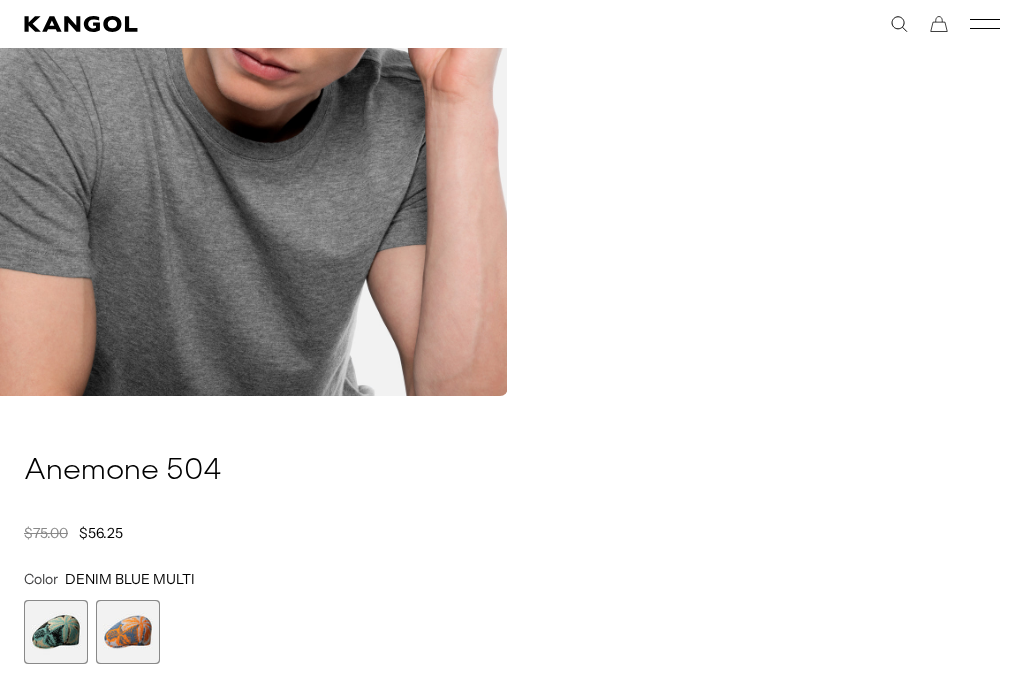 click at bounding box center [56, 632] 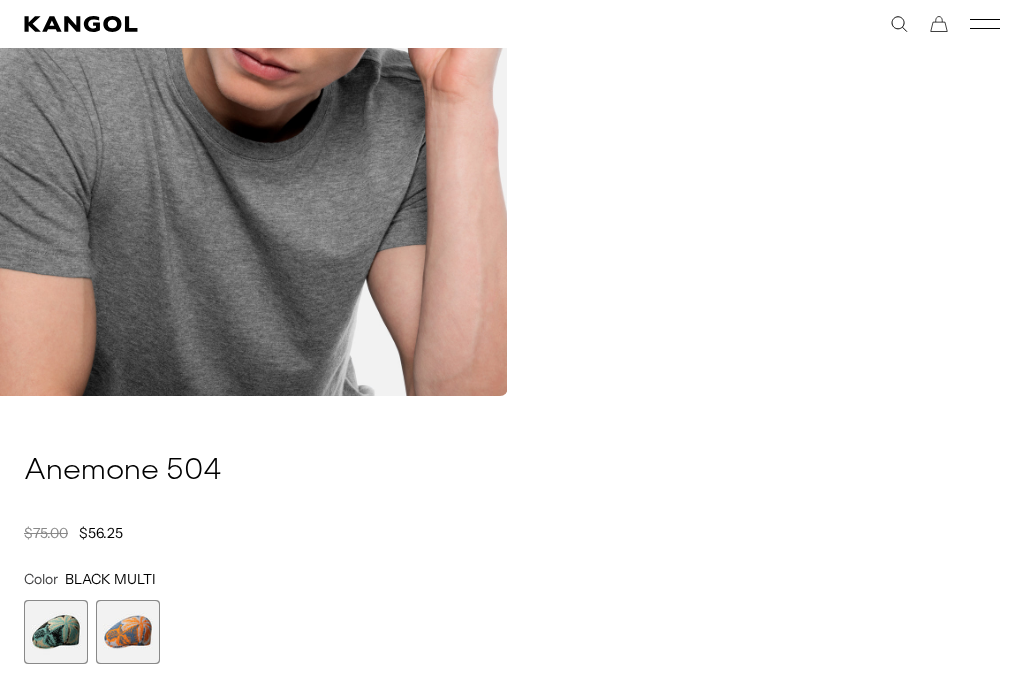 scroll, scrollTop: 0, scrollLeft: 0, axis: both 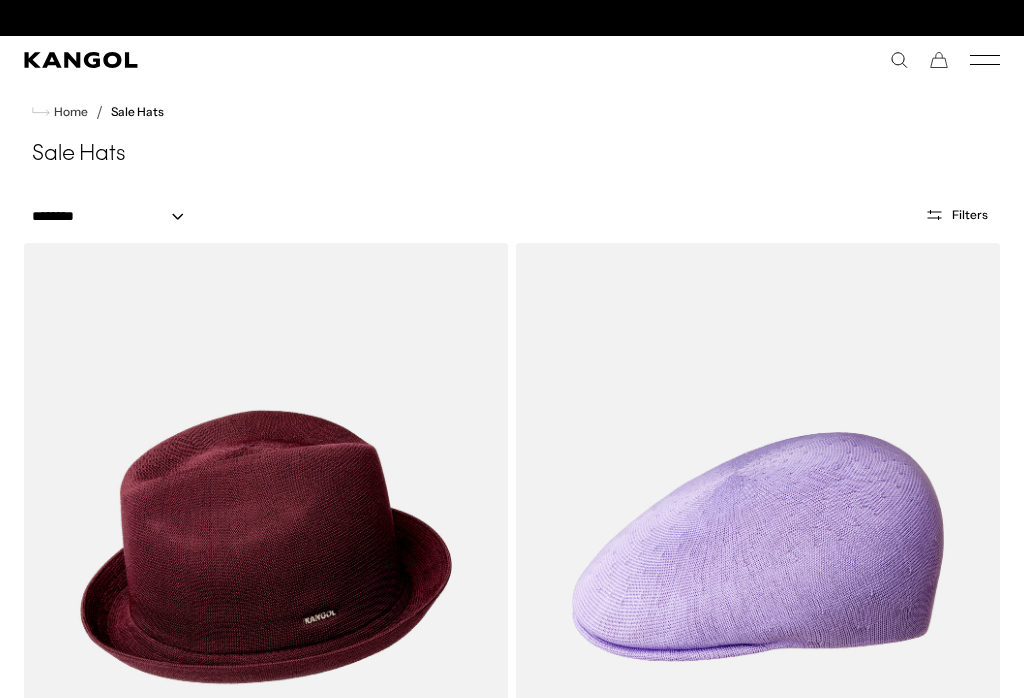 click on "Home
/
Sale Hats" at bounding box center [512, 112] 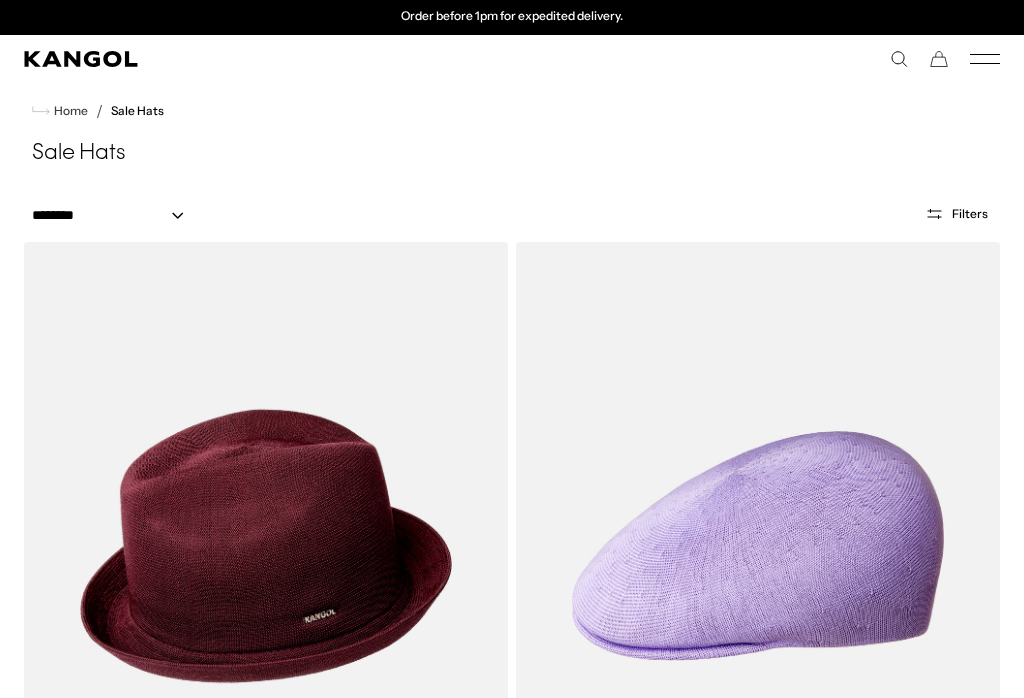 scroll, scrollTop: 377, scrollLeft: 0, axis: vertical 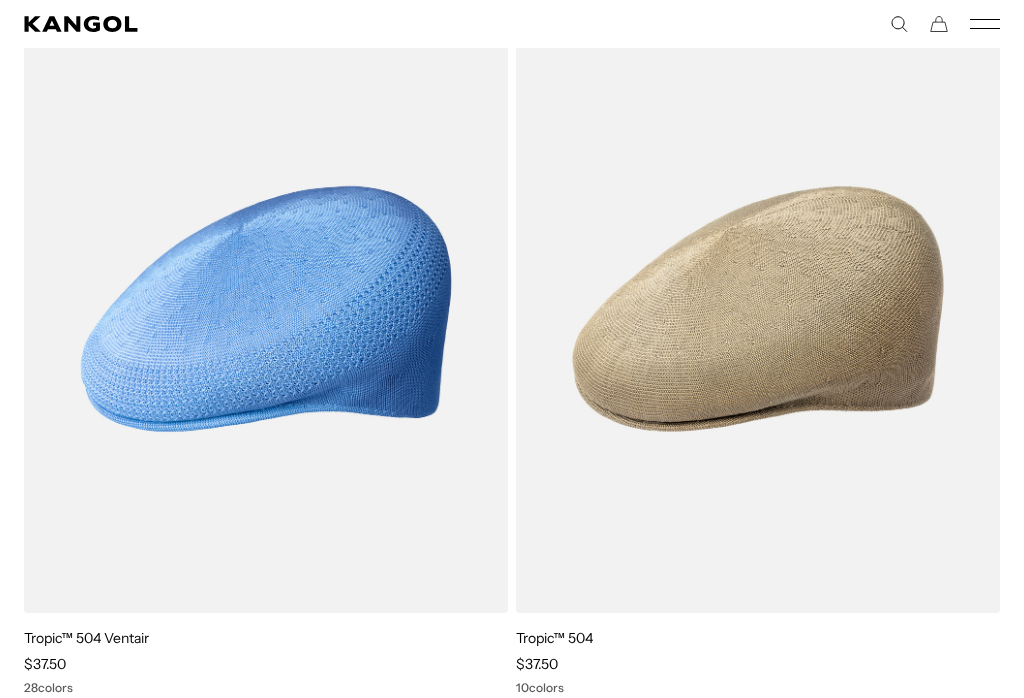 click at bounding box center (0, 0) 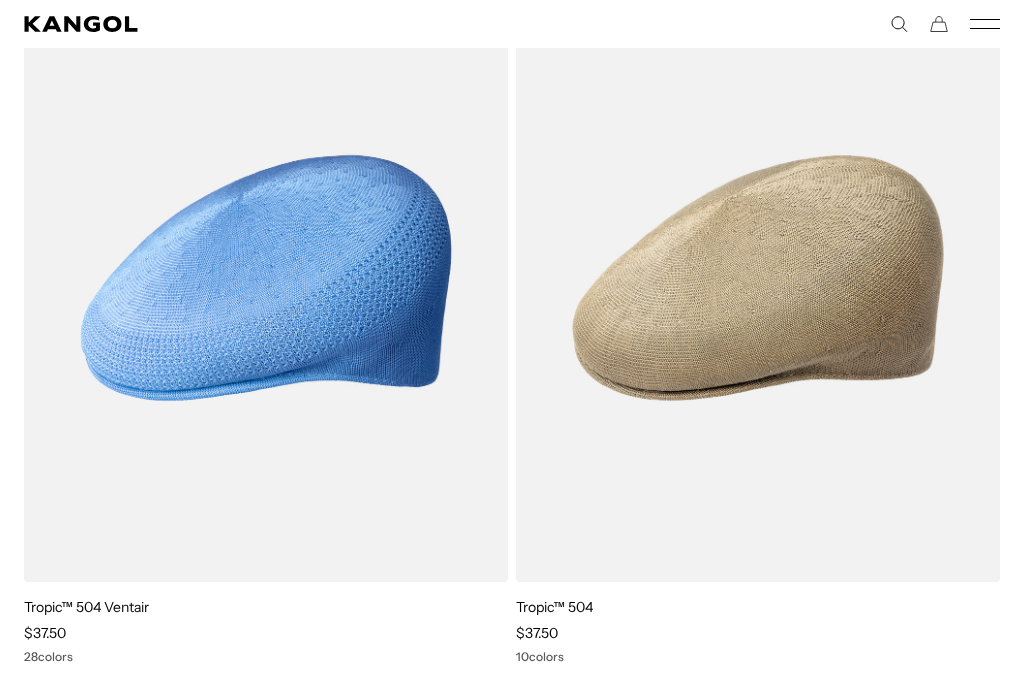 scroll, scrollTop: 0, scrollLeft: 0, axis: both 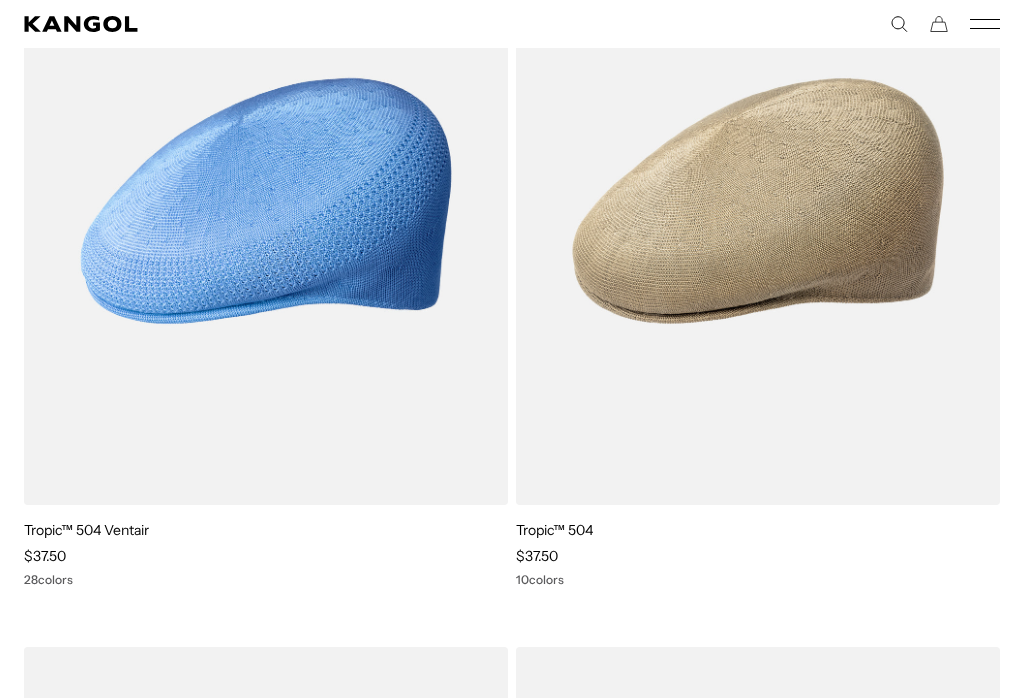 click at bounding box center [0, 0] 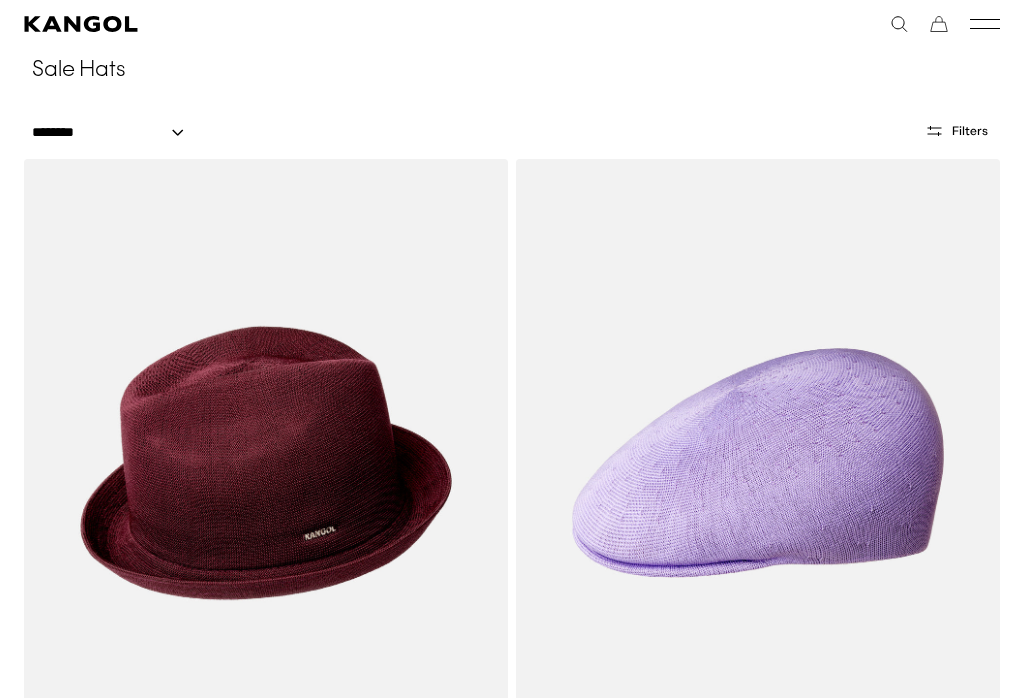 scroll, scrollTop: 0, scrollLeft: 0, axis: both 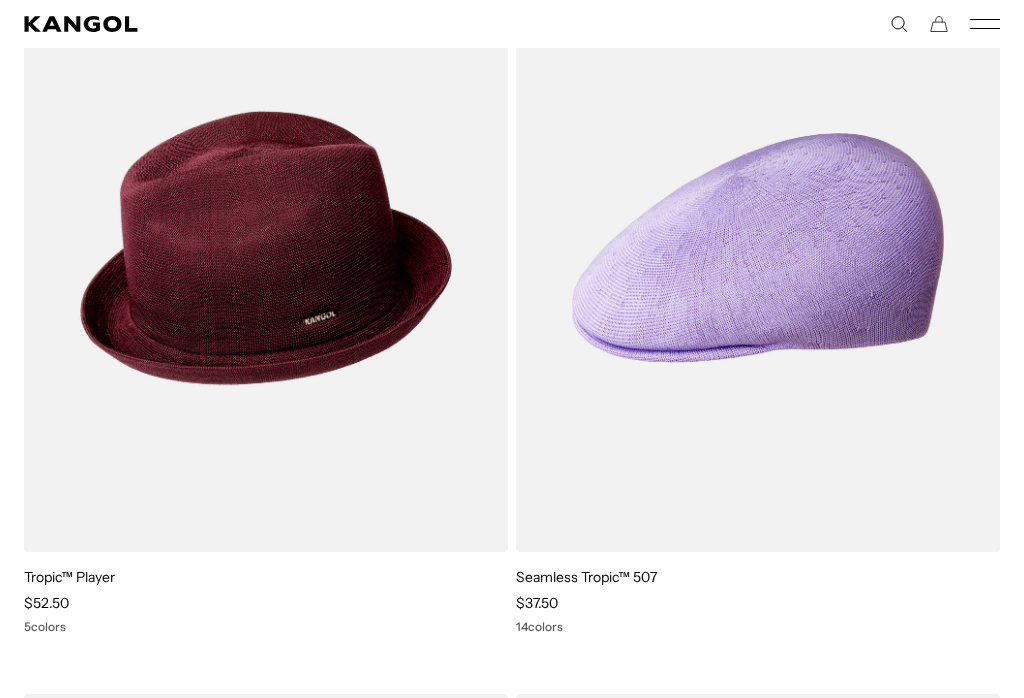 click at bounding box center [0, 0] 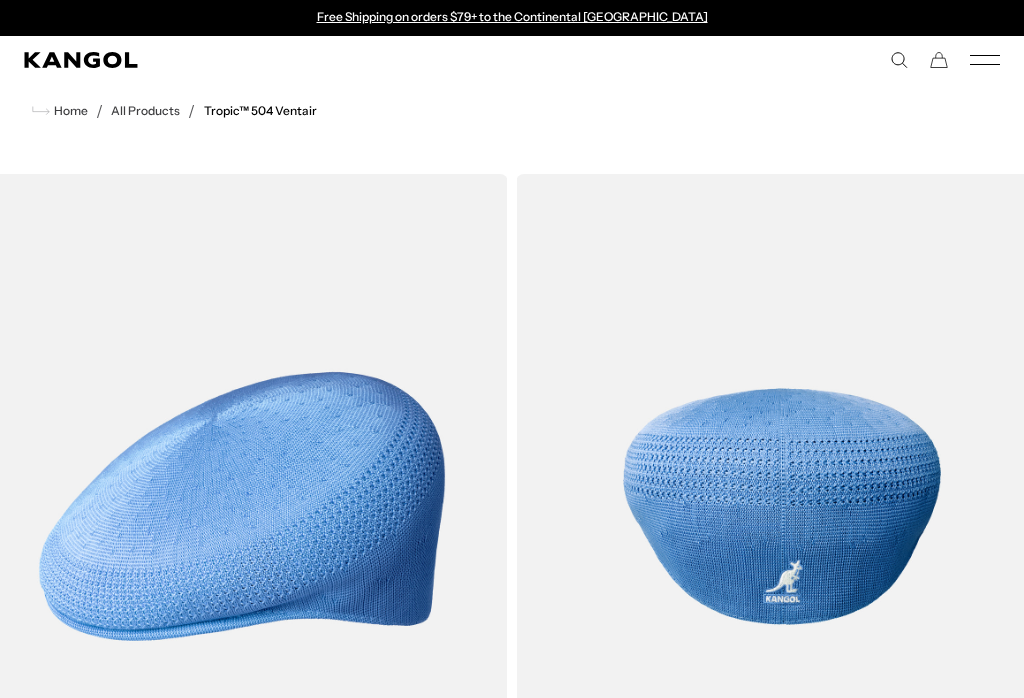 scroll, scrollTop: 258, scrollLeft: 0, axis: vertical 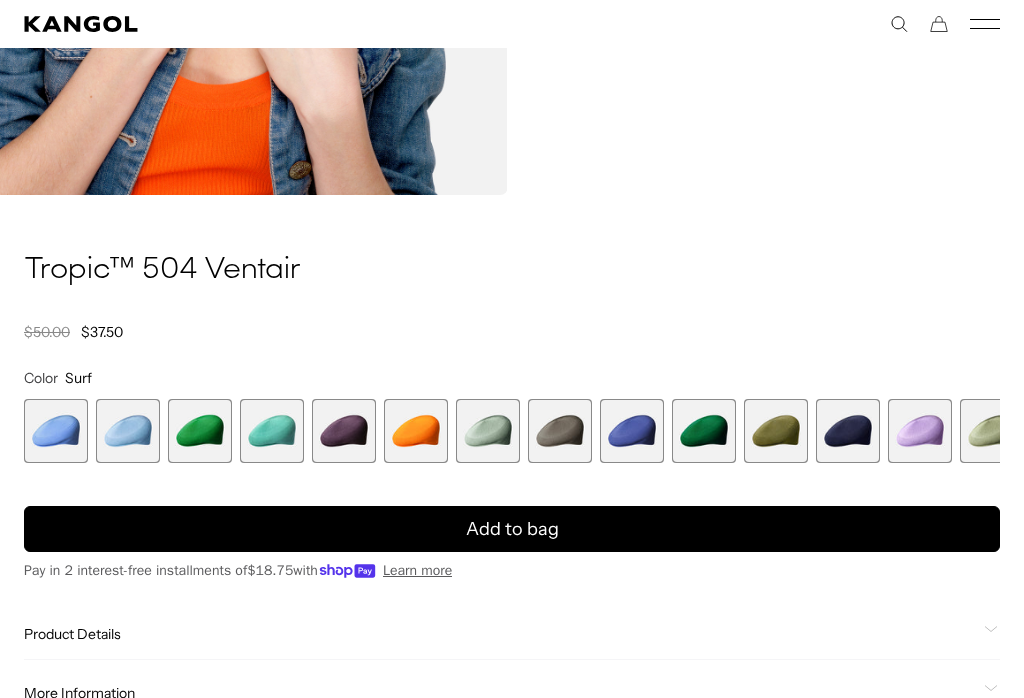 click at bounding box center (200, 431) 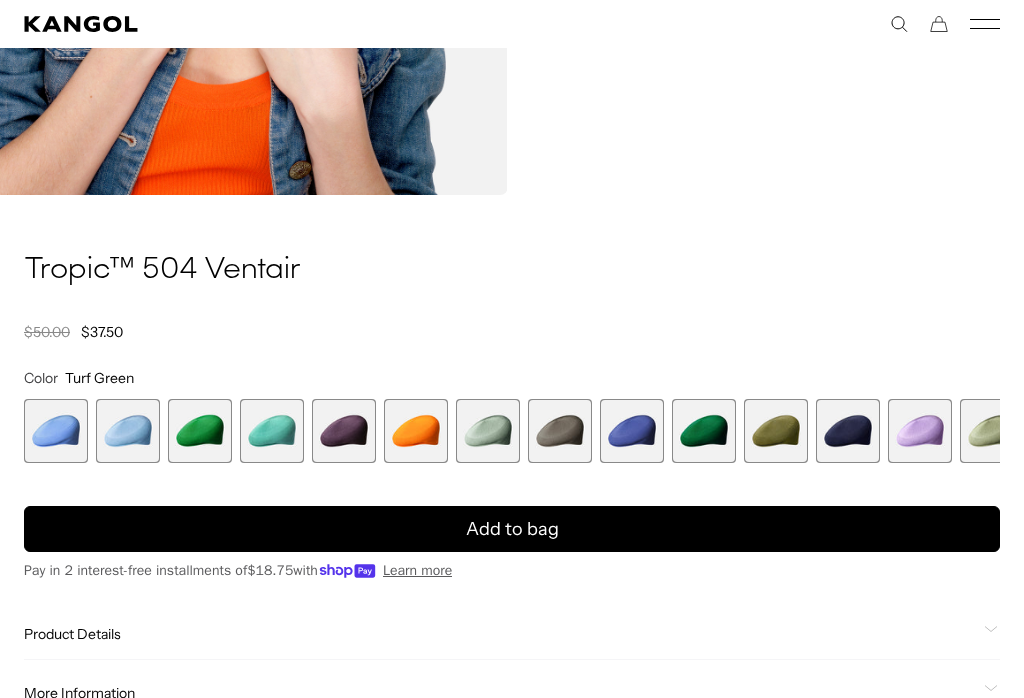 click at bounding box center [200, 431] 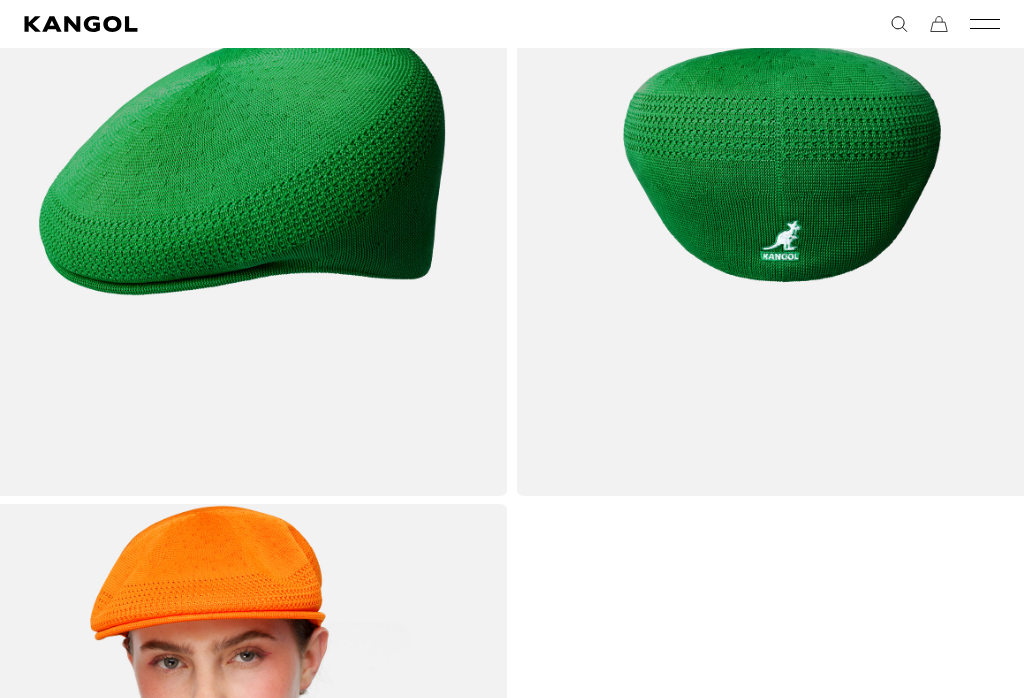 scroll, scrollTop: 250, scrollLeft: 0, axis: vertical 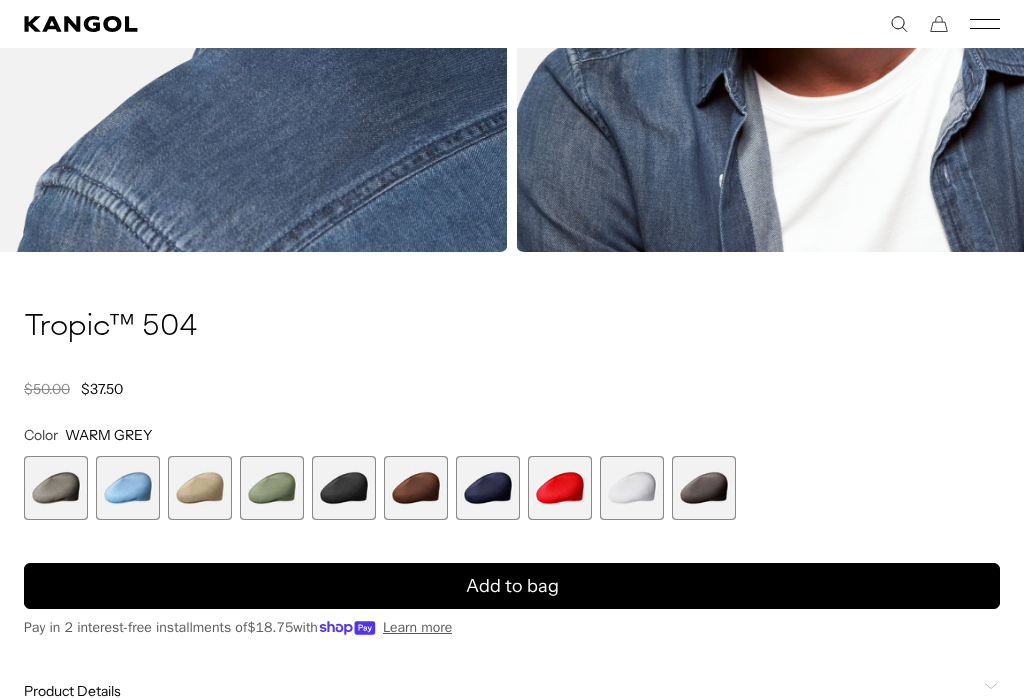 click at bounding box center (272, 488) 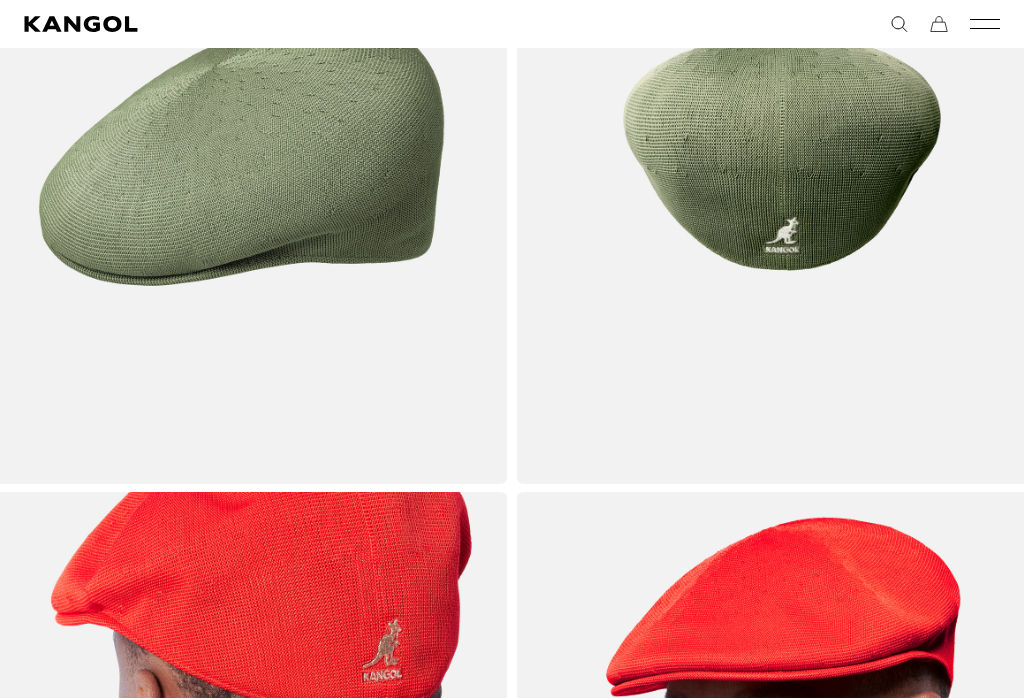 scroll, scrollTop: 338, scrollLeft: 0, axis: vertical 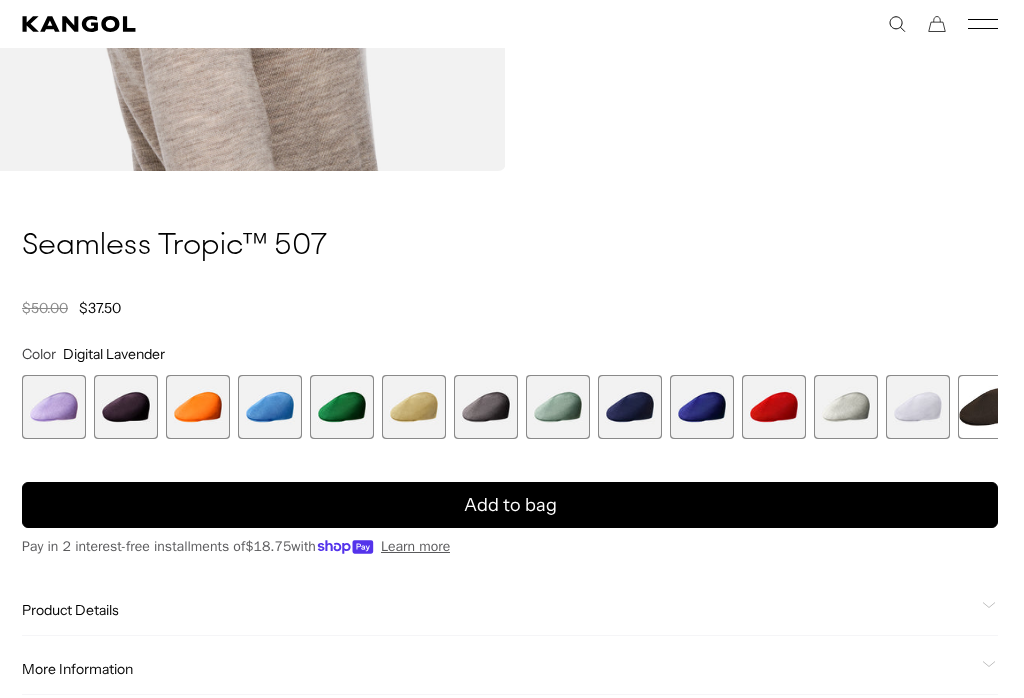 click at bounding box center (126, 407) 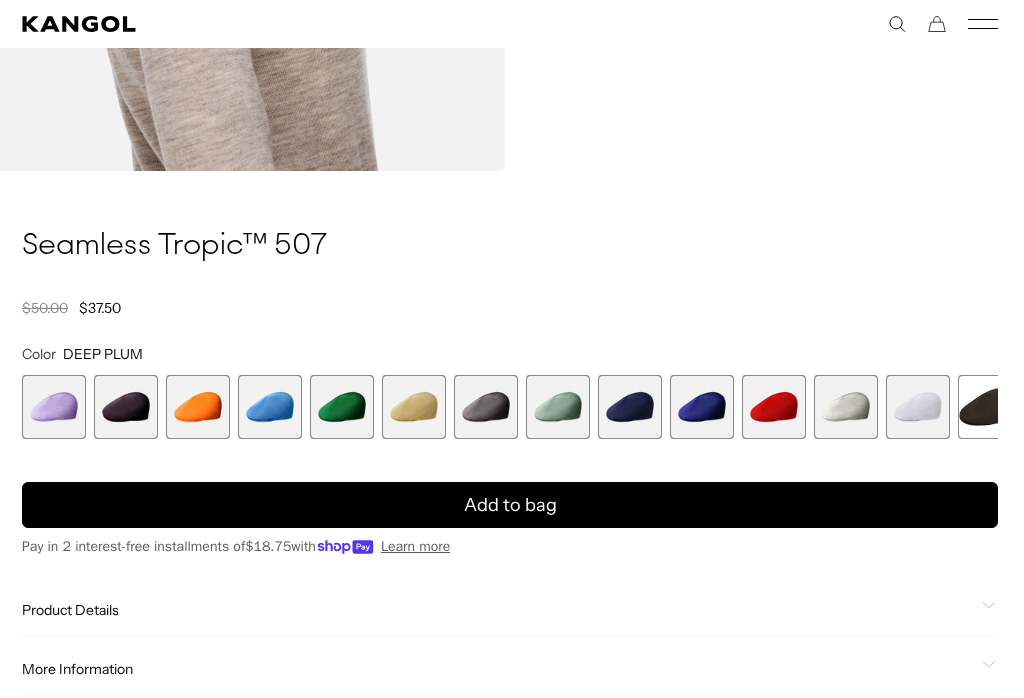 scroll, scrollTop: 0, scrollLeft: 412, axis: horizontal 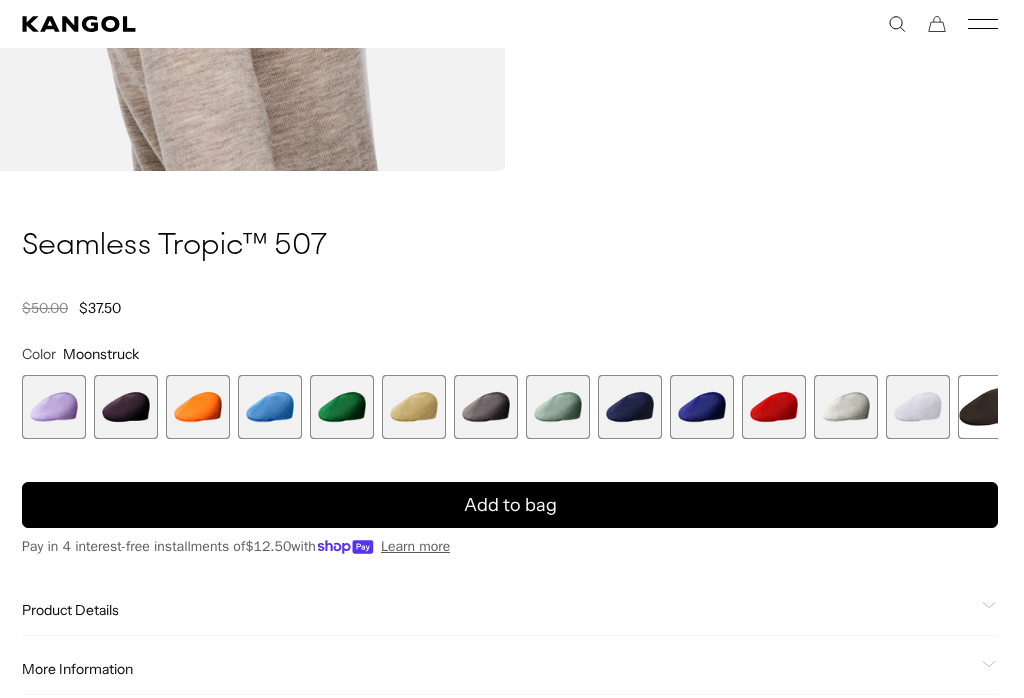 click at bounding box center [846, 407] 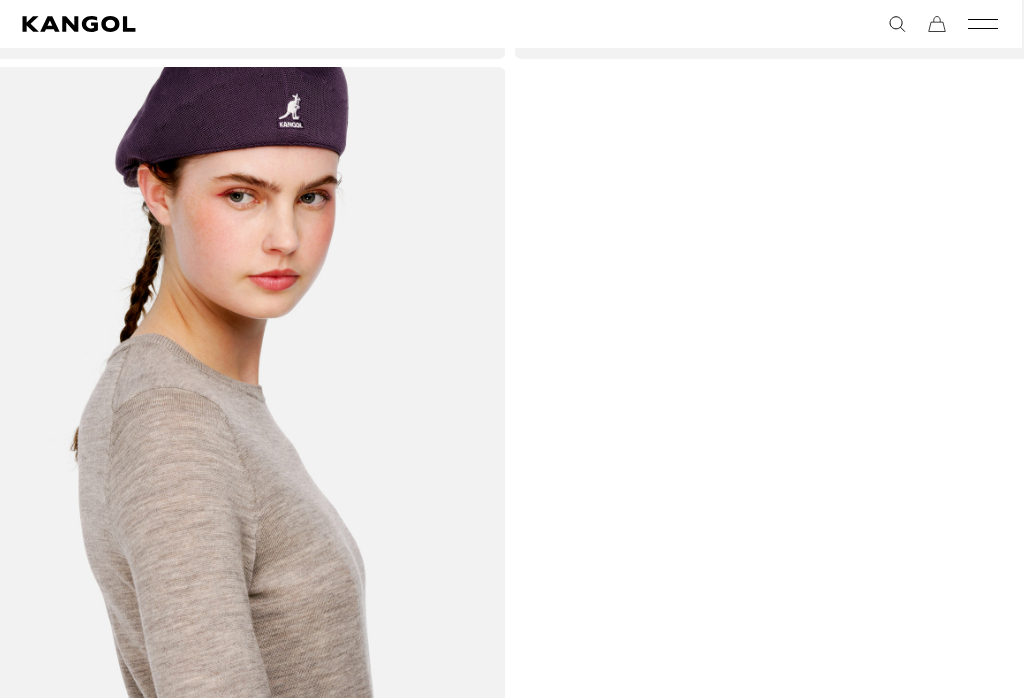 scroll, scrollTop: 709, scrollLeft: 2, axis: both 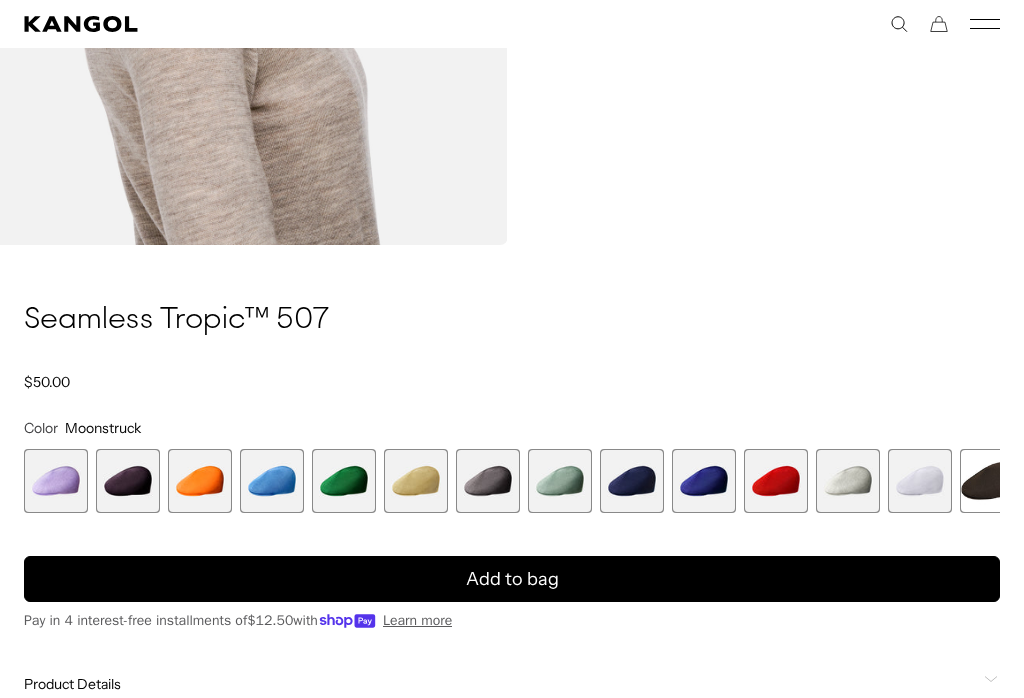 click at bounding box center [416, 481] 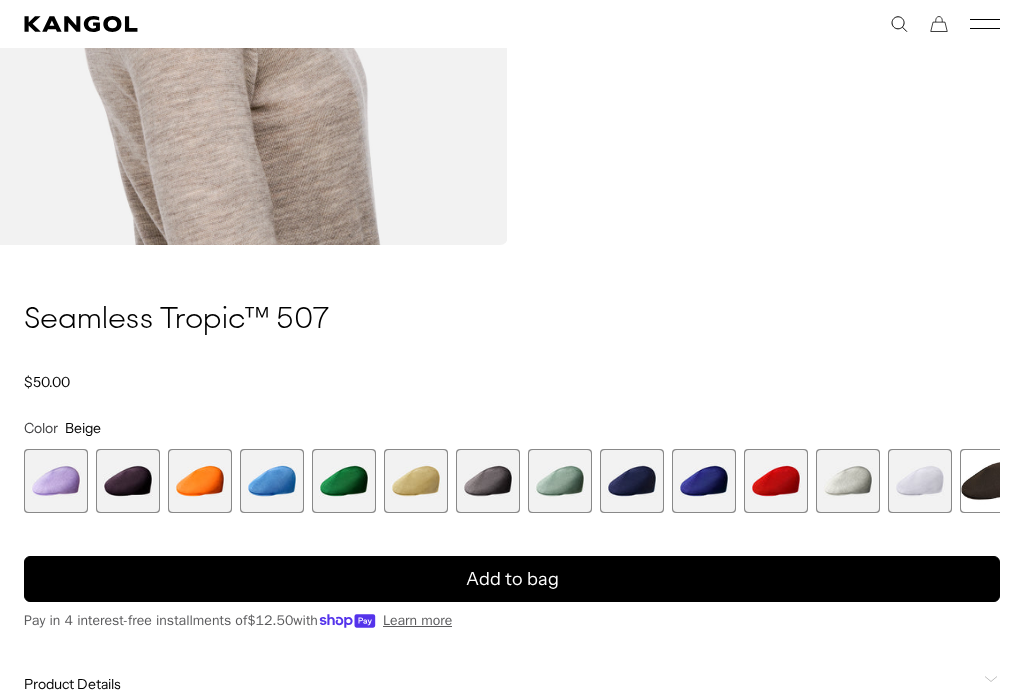 click at bounding box center (416, 481) 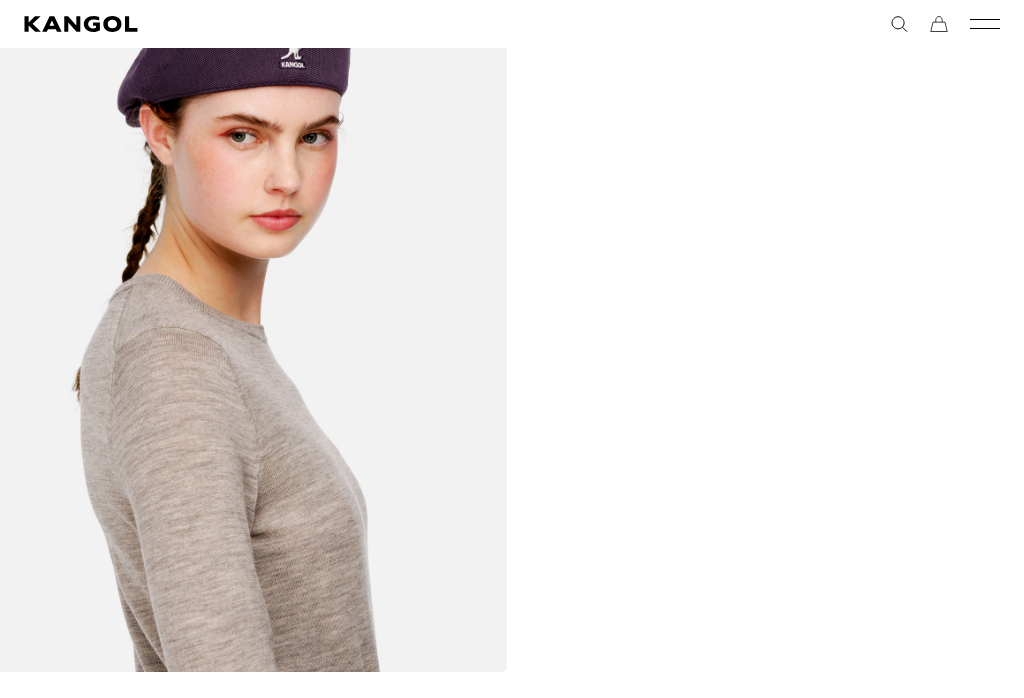 scroll, scrollTop: 713, scrollLeft: 0, axis: vertical 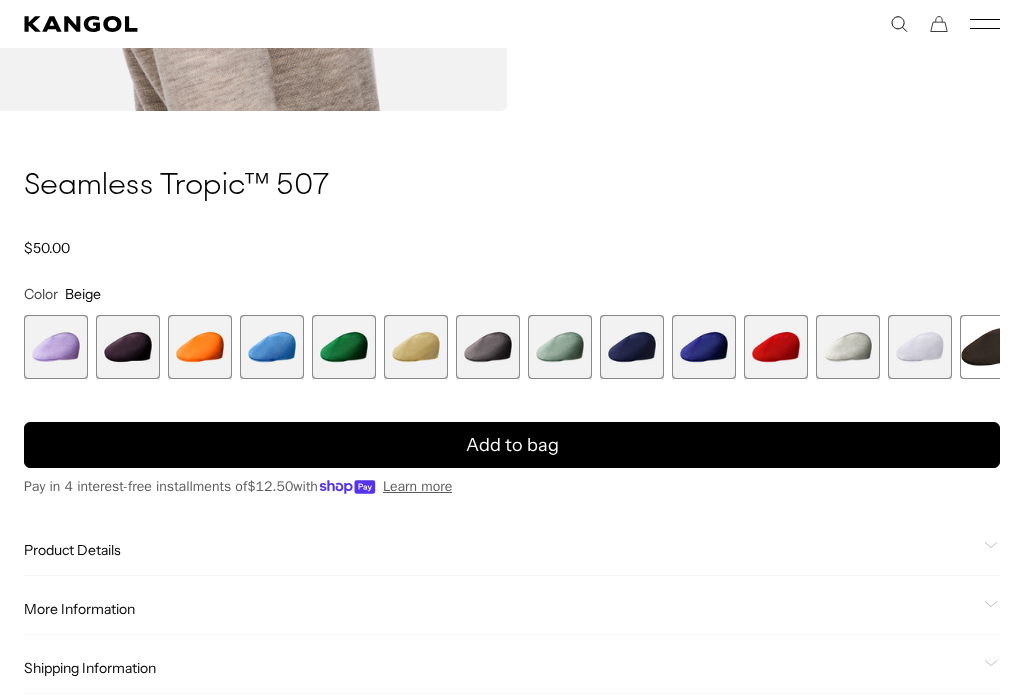click 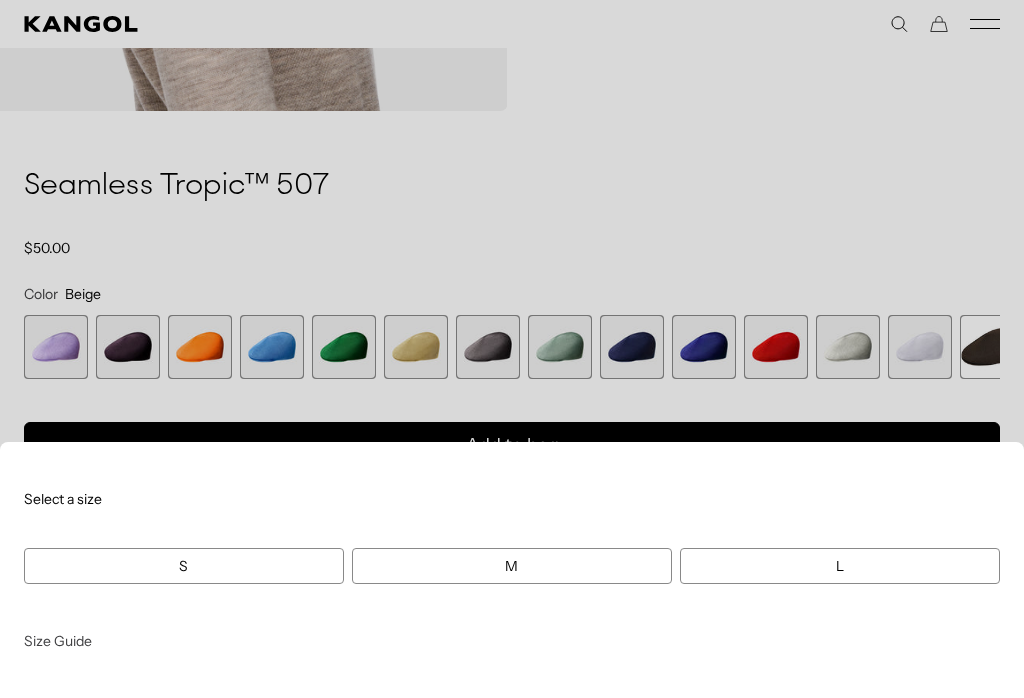 scroll, scrollTop: 0, scrollLeft: 412, axis: horizontal 